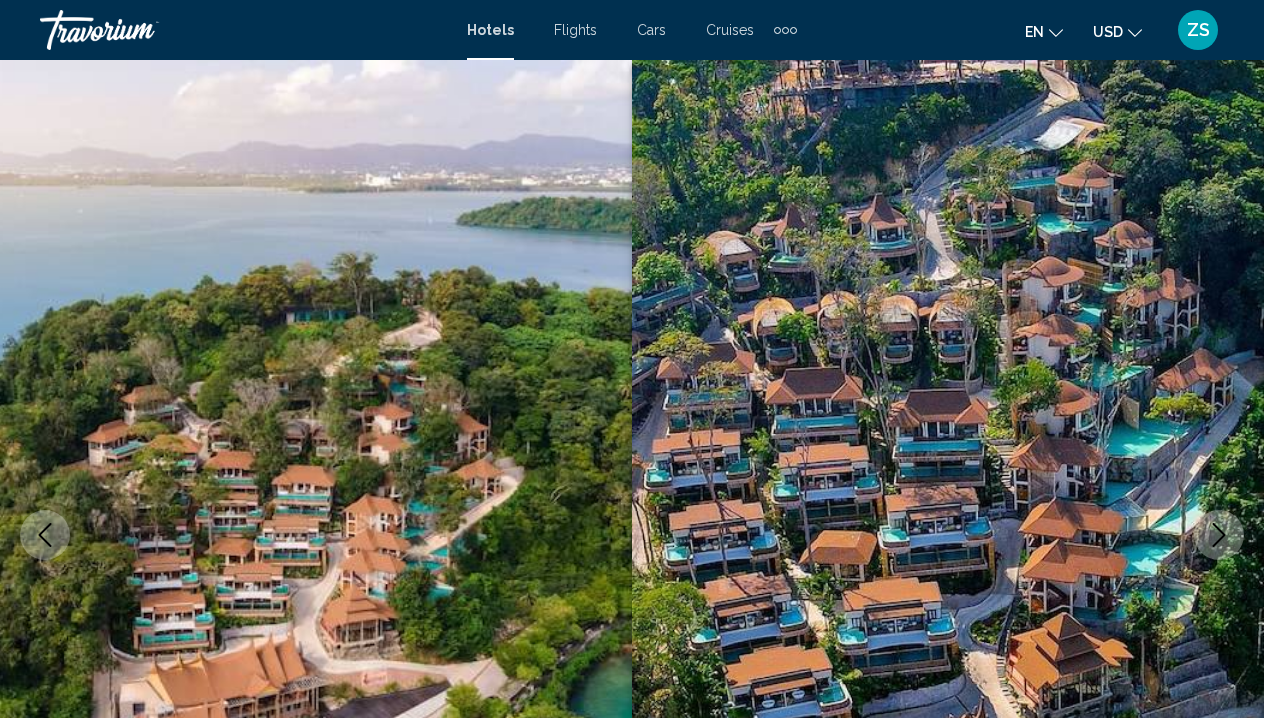 scroll, scrollTop: 1300, scrollLeft: 0, axis: vertical 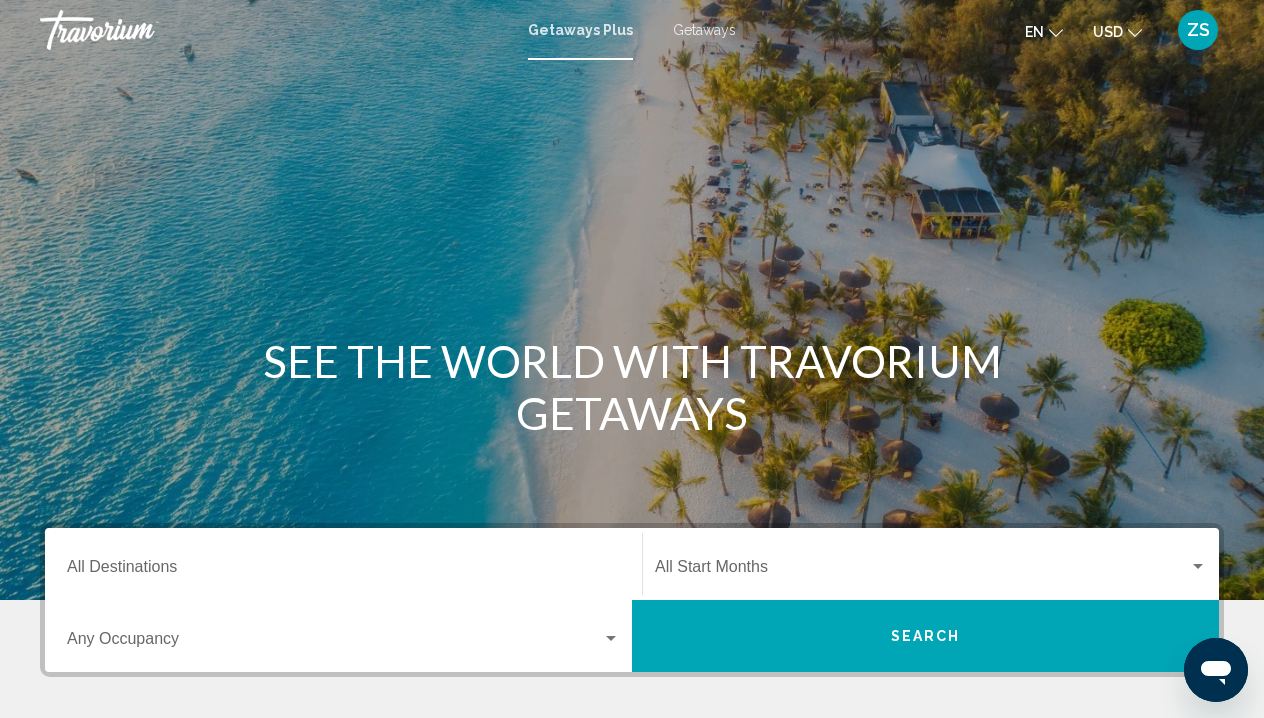click on "Getaways Plus  Getaways en
English Español Français Italiano Português русский USD
USD ($) MXN (Mex$) CAD (Can$) GBP (£) EUR (€) AUD (A$) NZD (NZ$) CNY (CN¥) ZS Login" at bounding box center (632, 30) 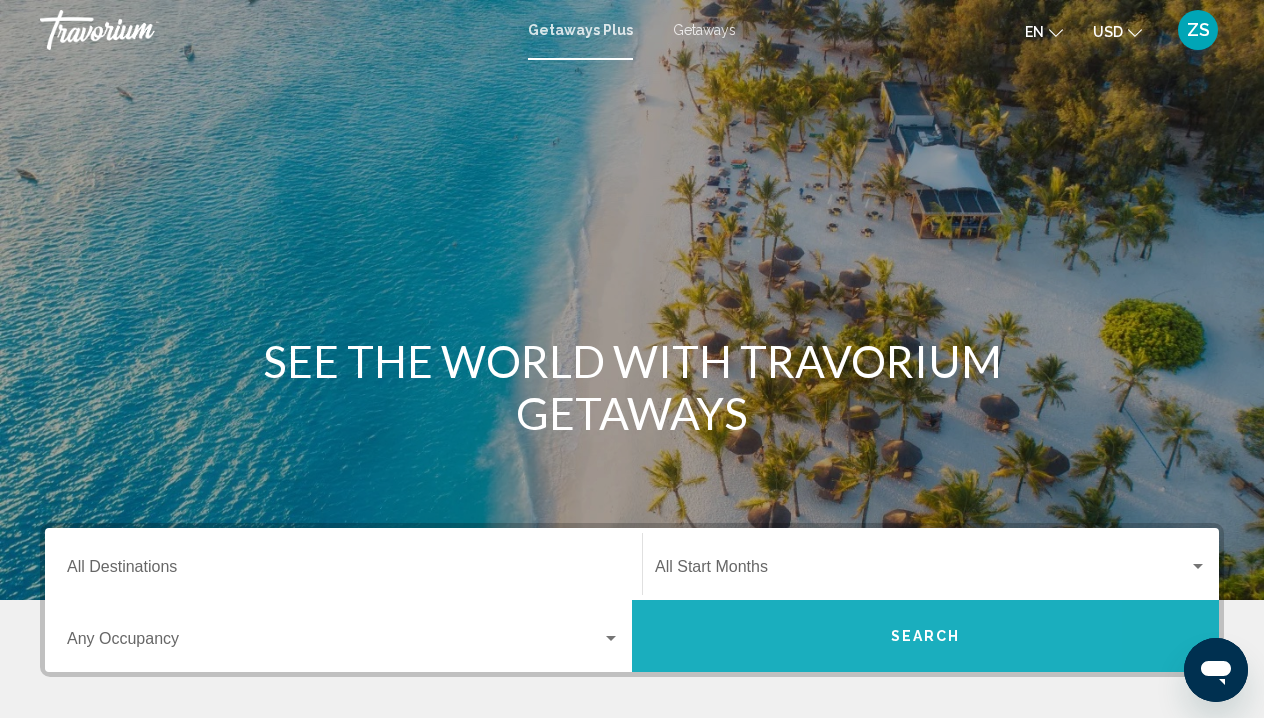 click on "Search" at bounding box center [925, 636] 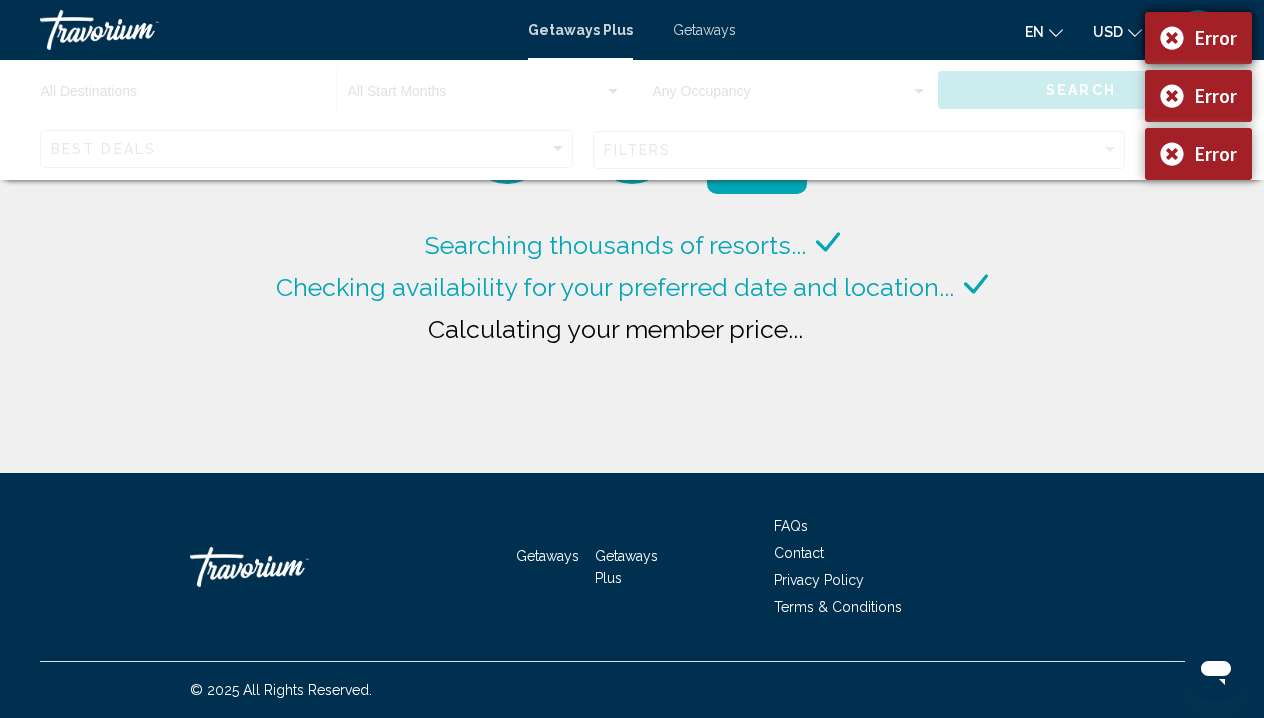 click on "Error" at bounding box center [1198, 38] 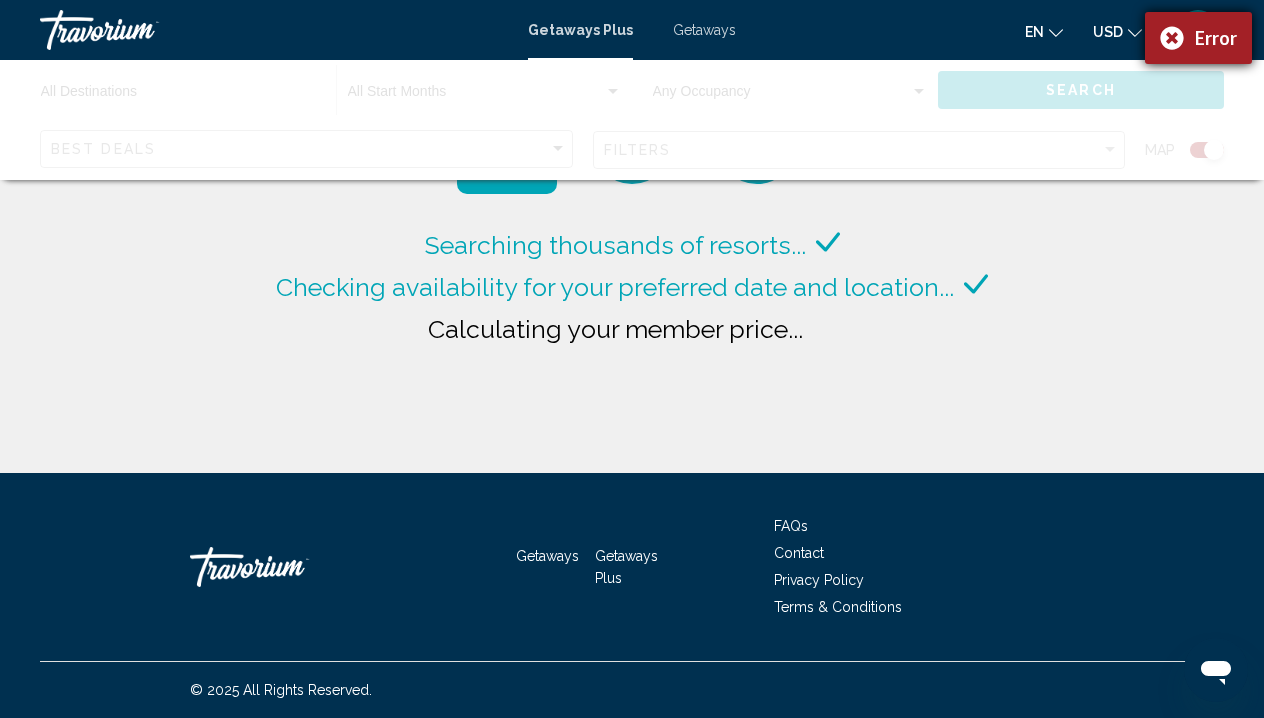 click on "Error" at bounding box center (1198, 38) 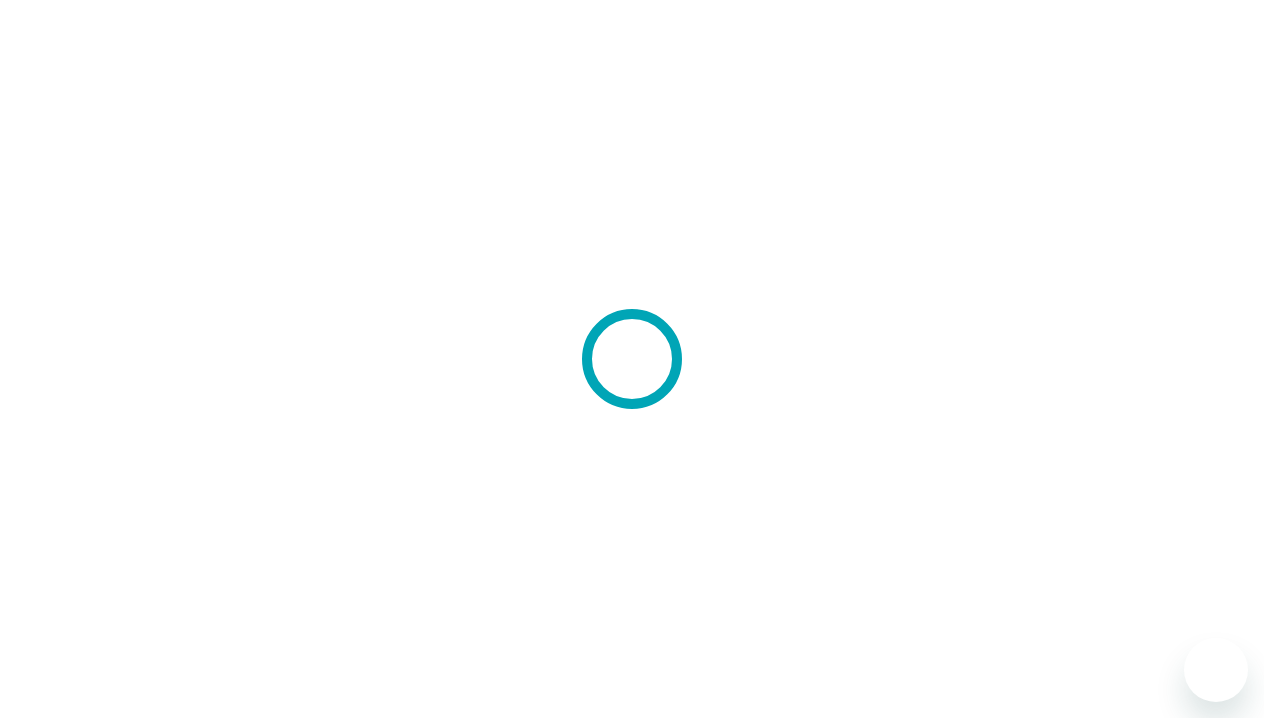 scroll, scrollTop: 0, scrollLeft: 0, axis: both 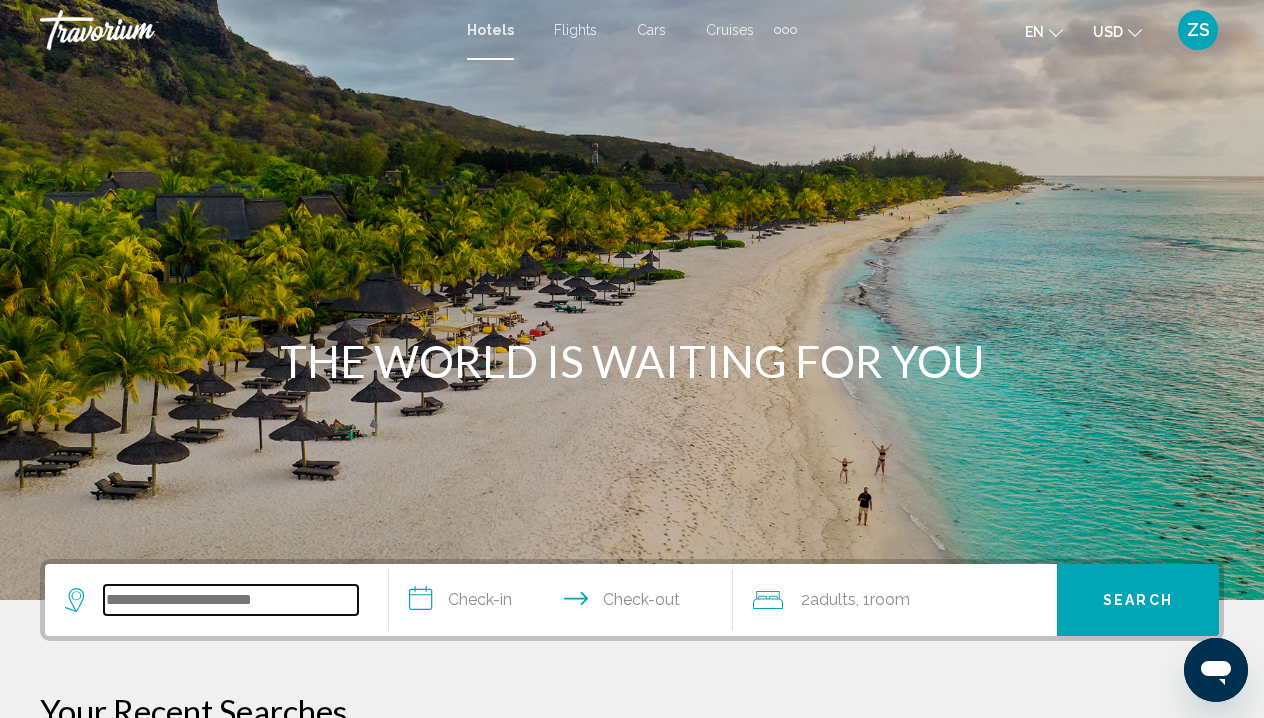 click at bounding box center [231, 600] 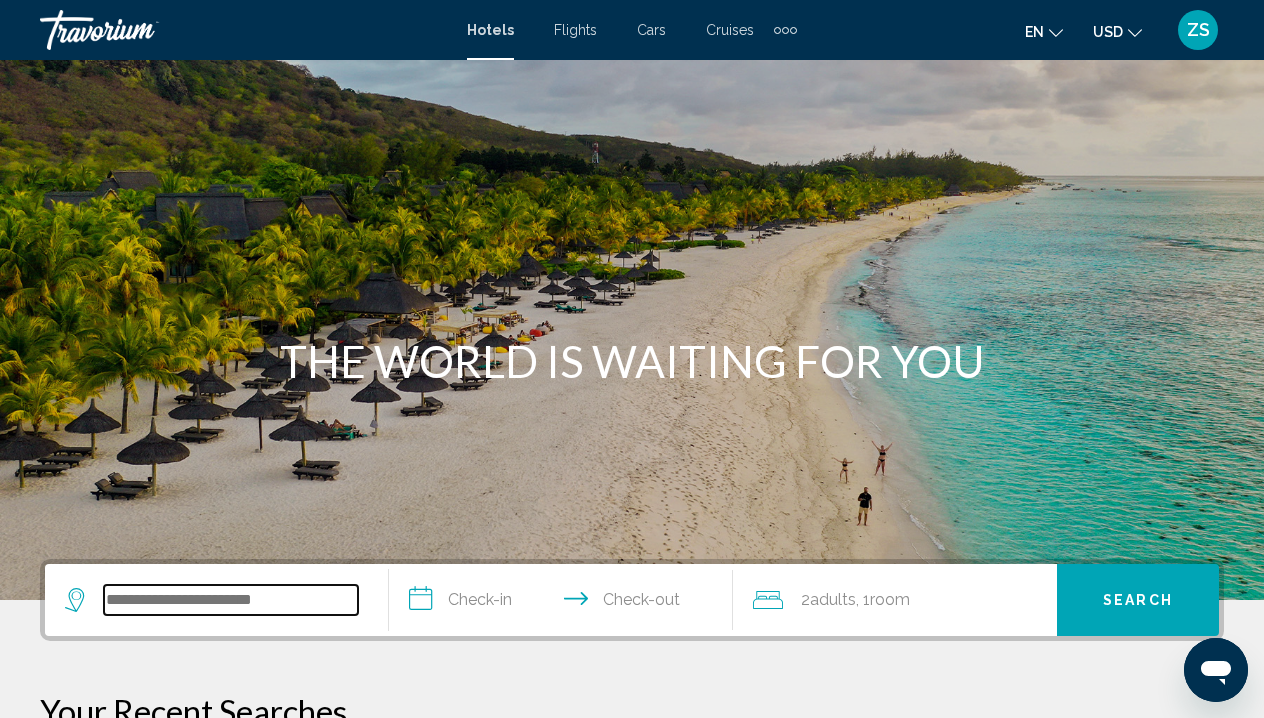 scroll, scrollTop: 494, scrollLeft: 0, axis: vertical 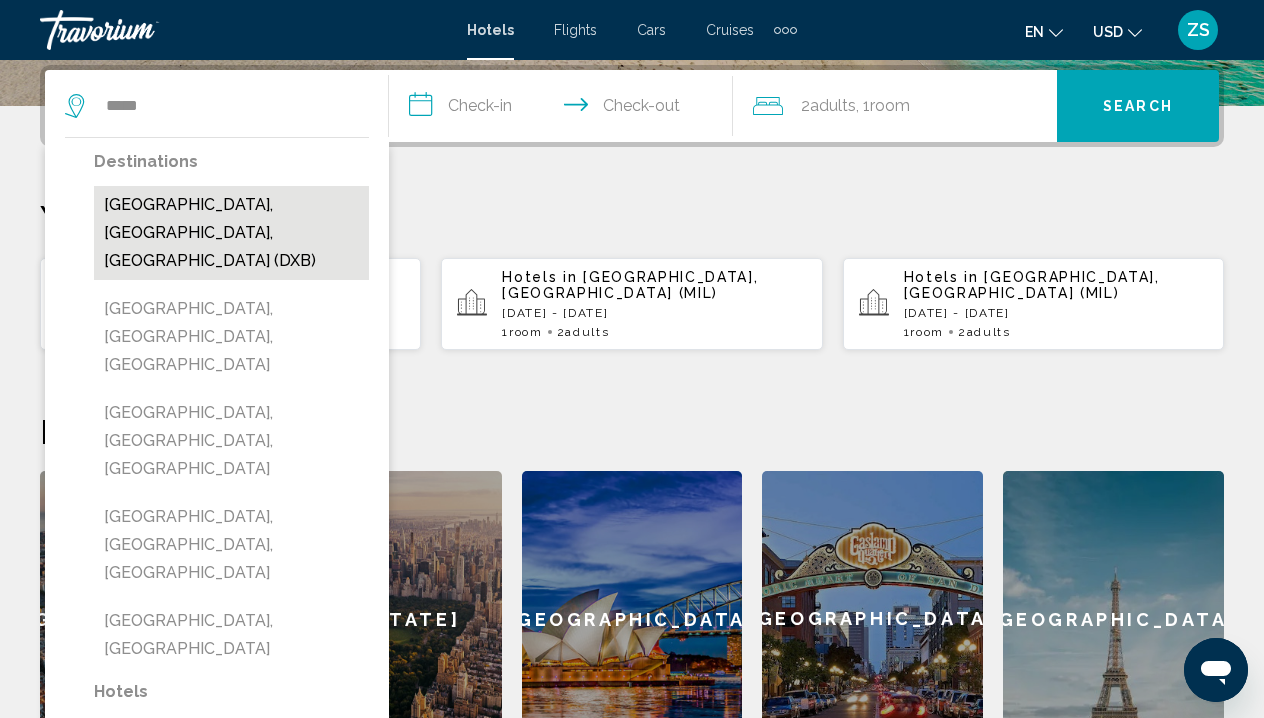 drag, startPoint x: 297, startPoint y: 596, endPoint x: 304, endPoint y: 223, distance: 373.06567 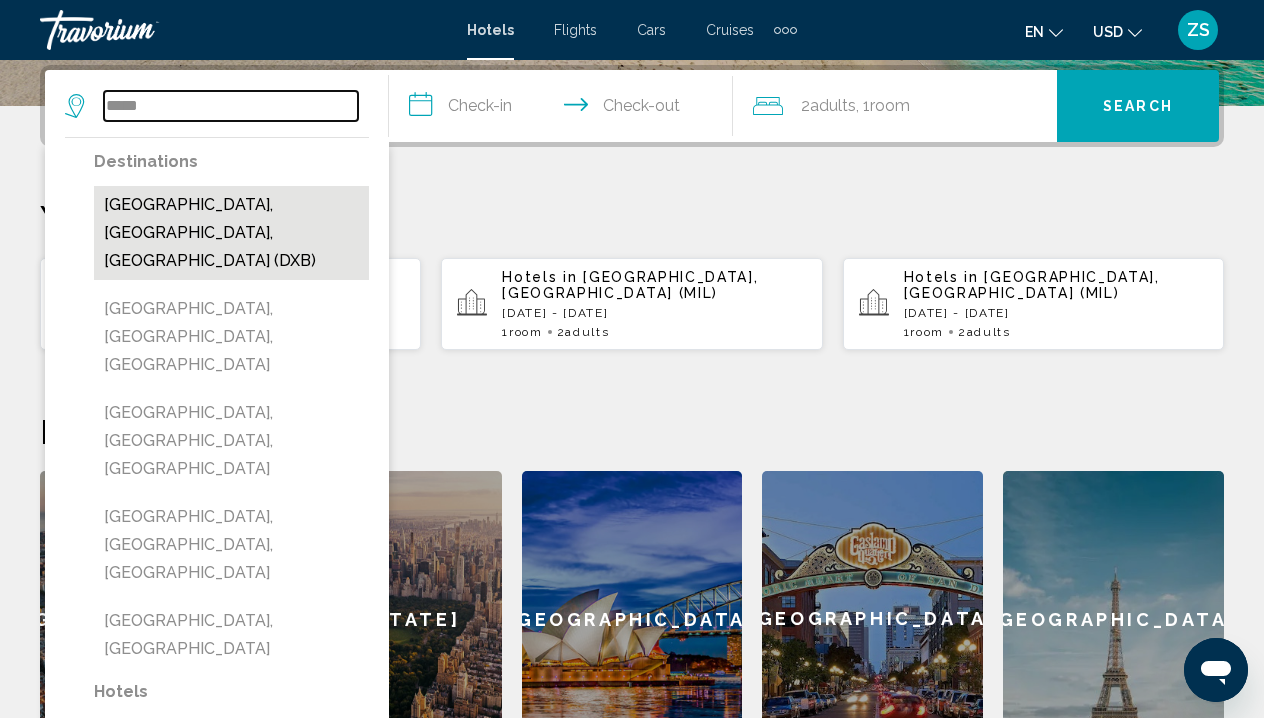 type on "**********" 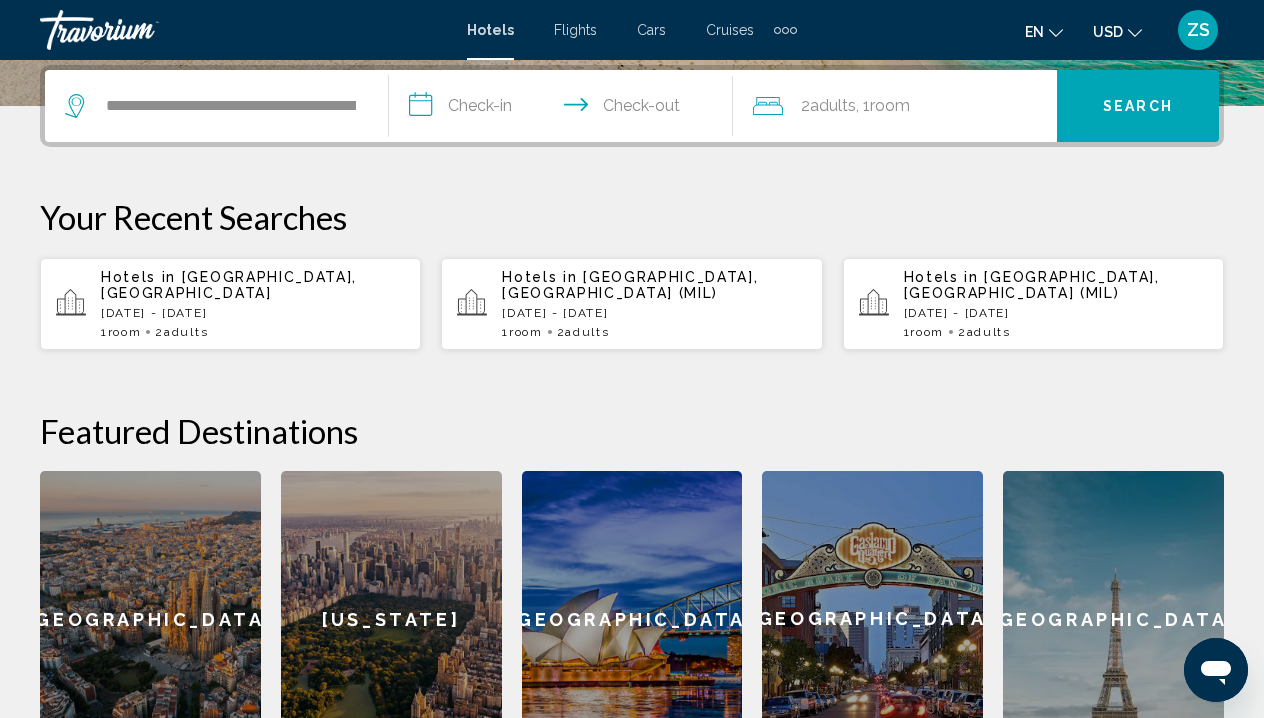 click on "**********" at bounding box center (565, 109) 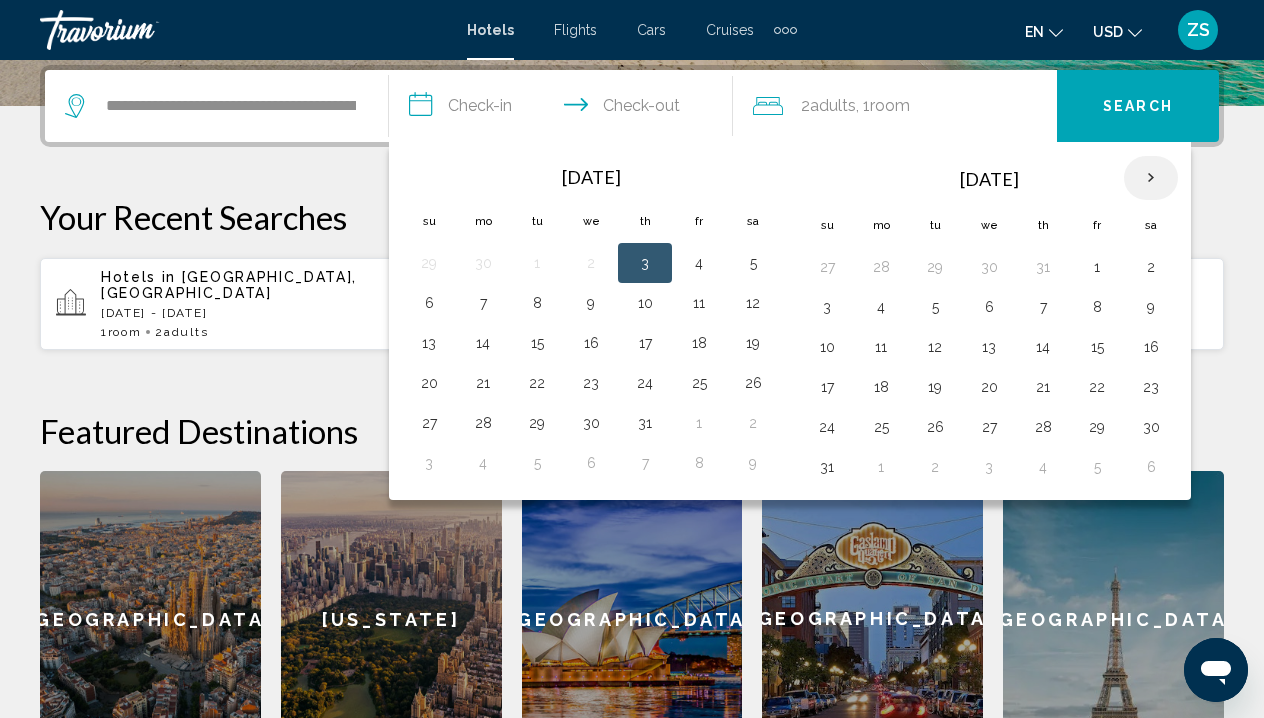 click at bounding box center [1151, 178] 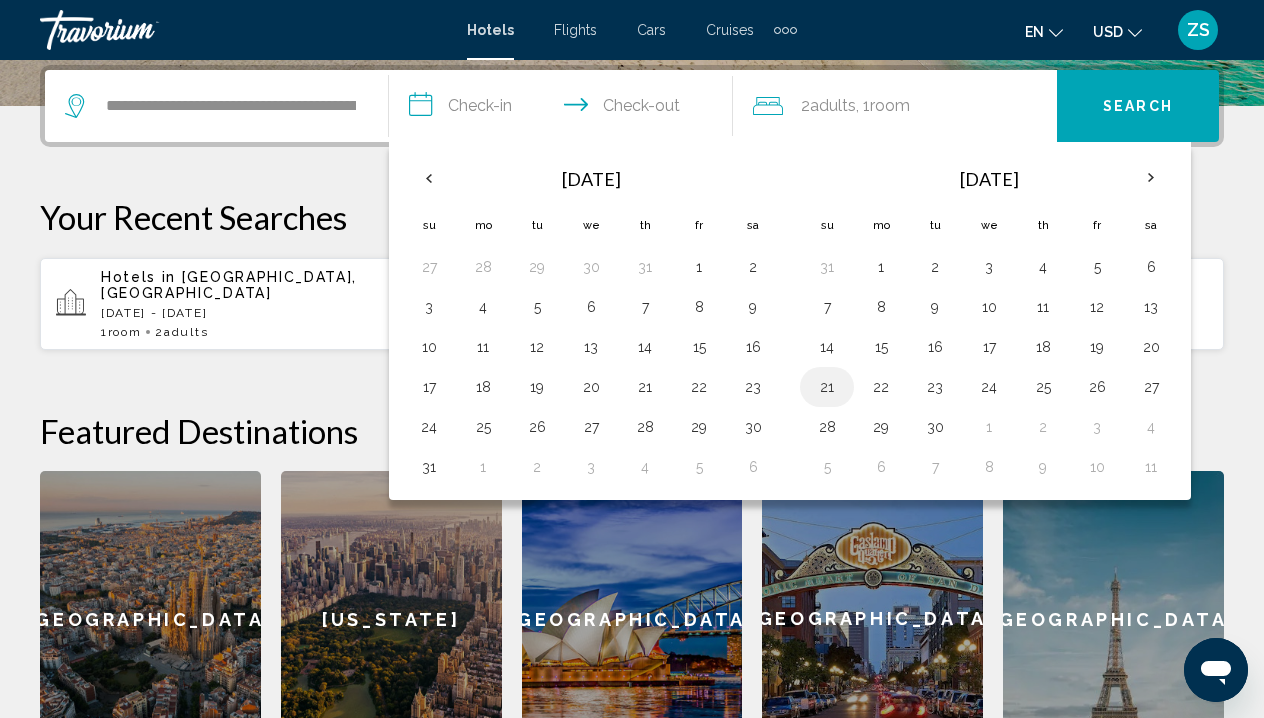 click on "21" at bounding box center (827, 387) 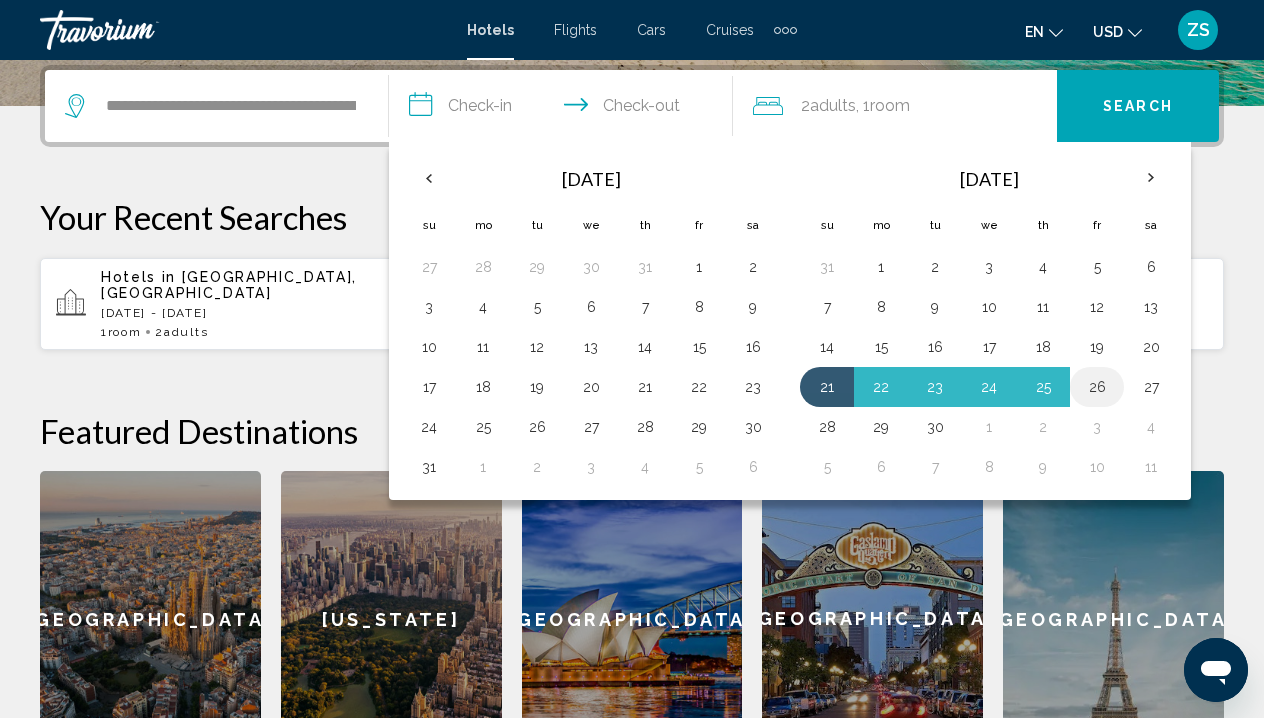click on "26" at bounding box center (1097, 387) 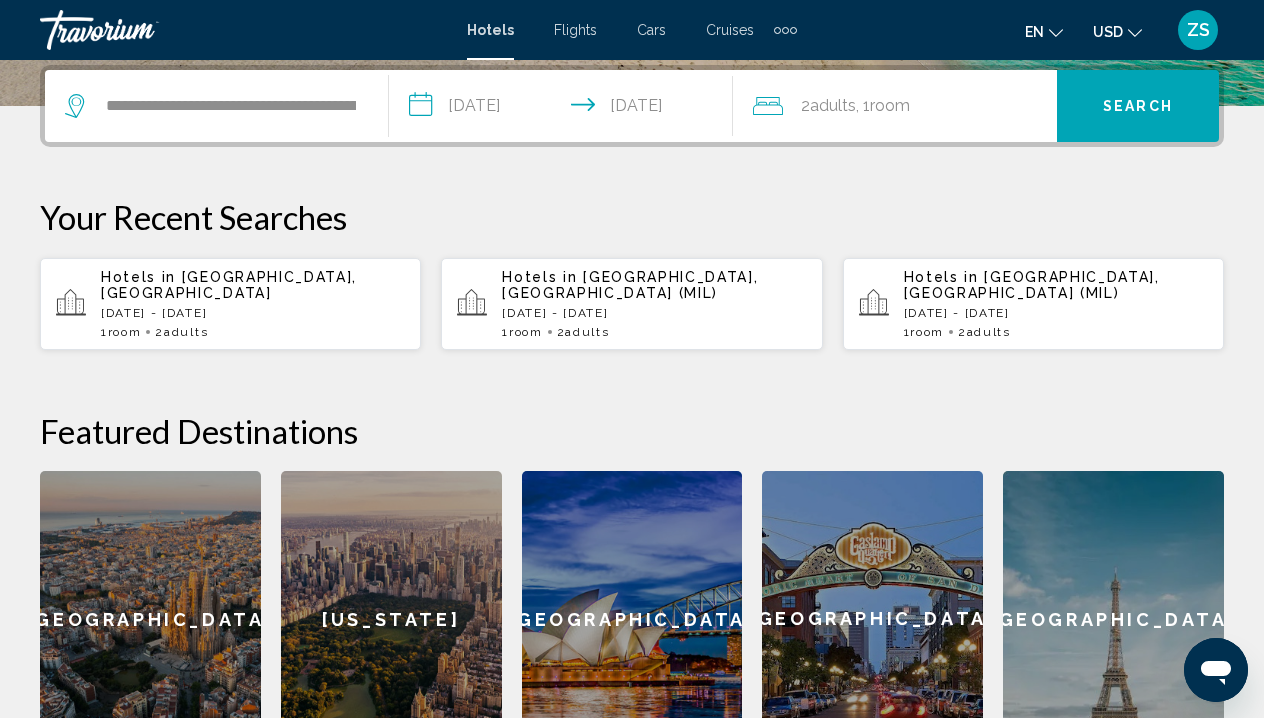 click on "Search" at bounding box center (1138, 106) 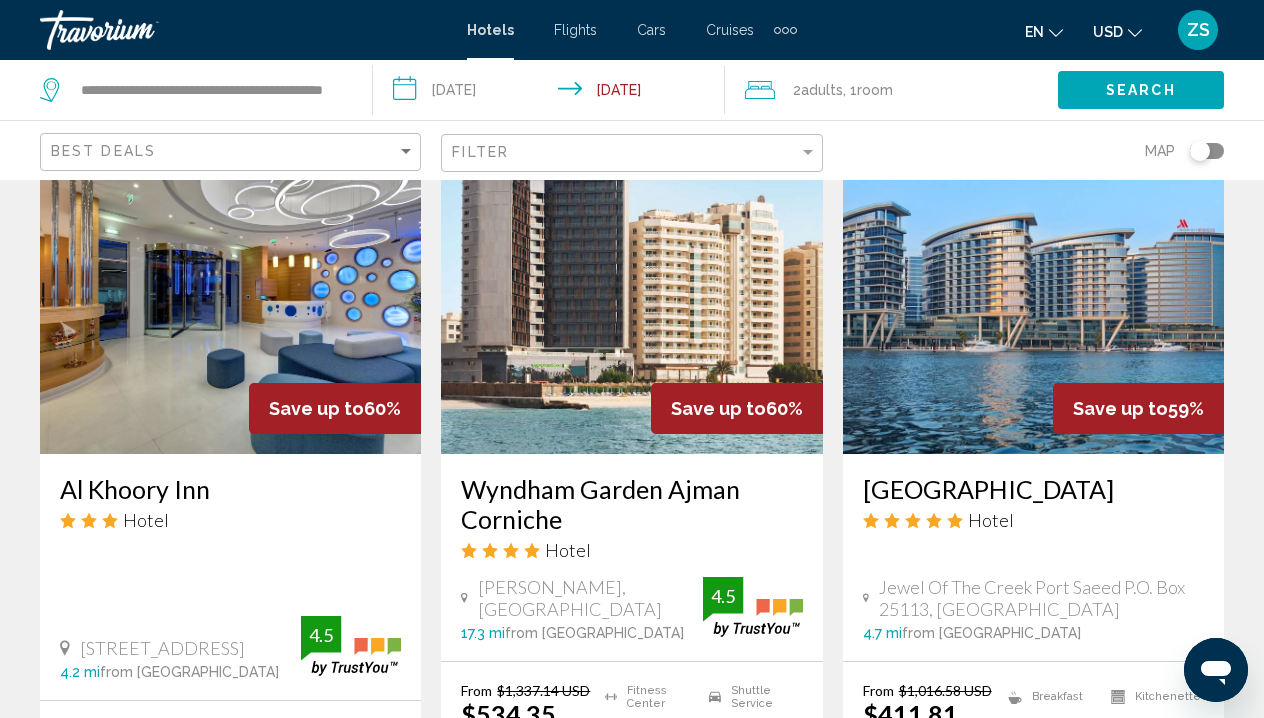 scroll, scrollTop: 1780, scrollLeft: 0, axis: vertical 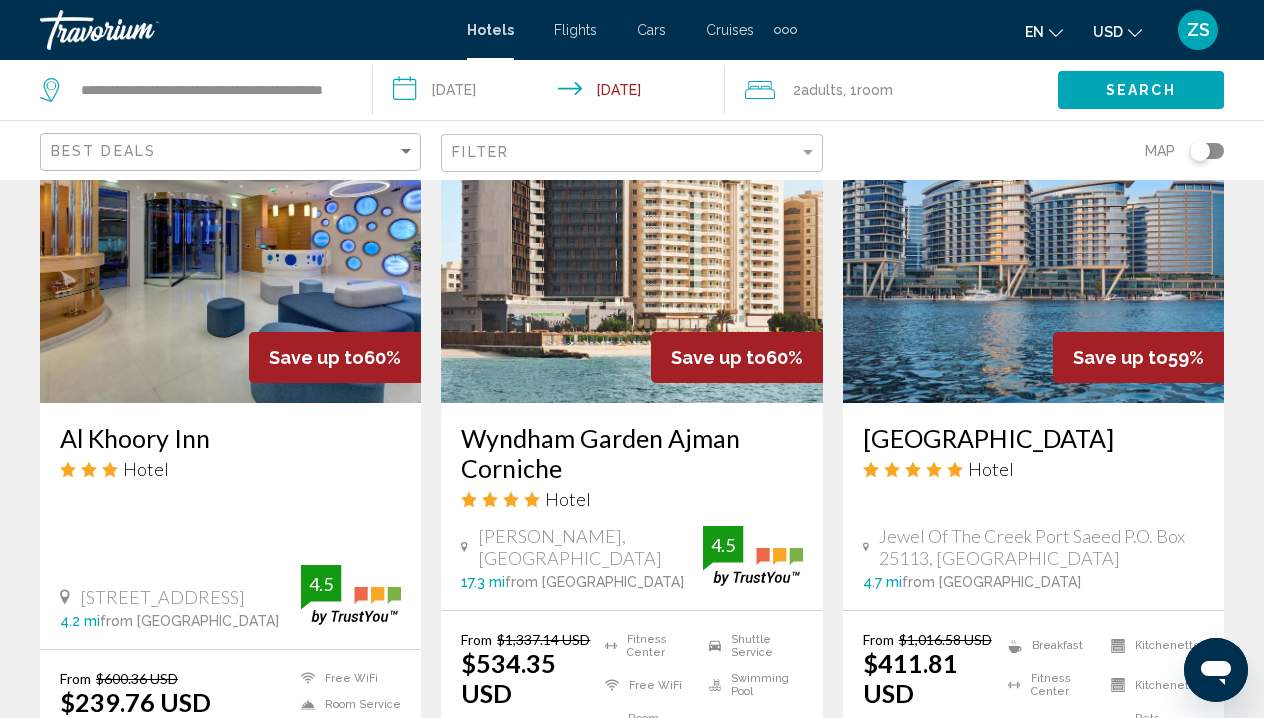 drag, startPoint x: 1206, startPoint y: 364, endPoint x: 857, endPoint y: 353, distance: 349.1733 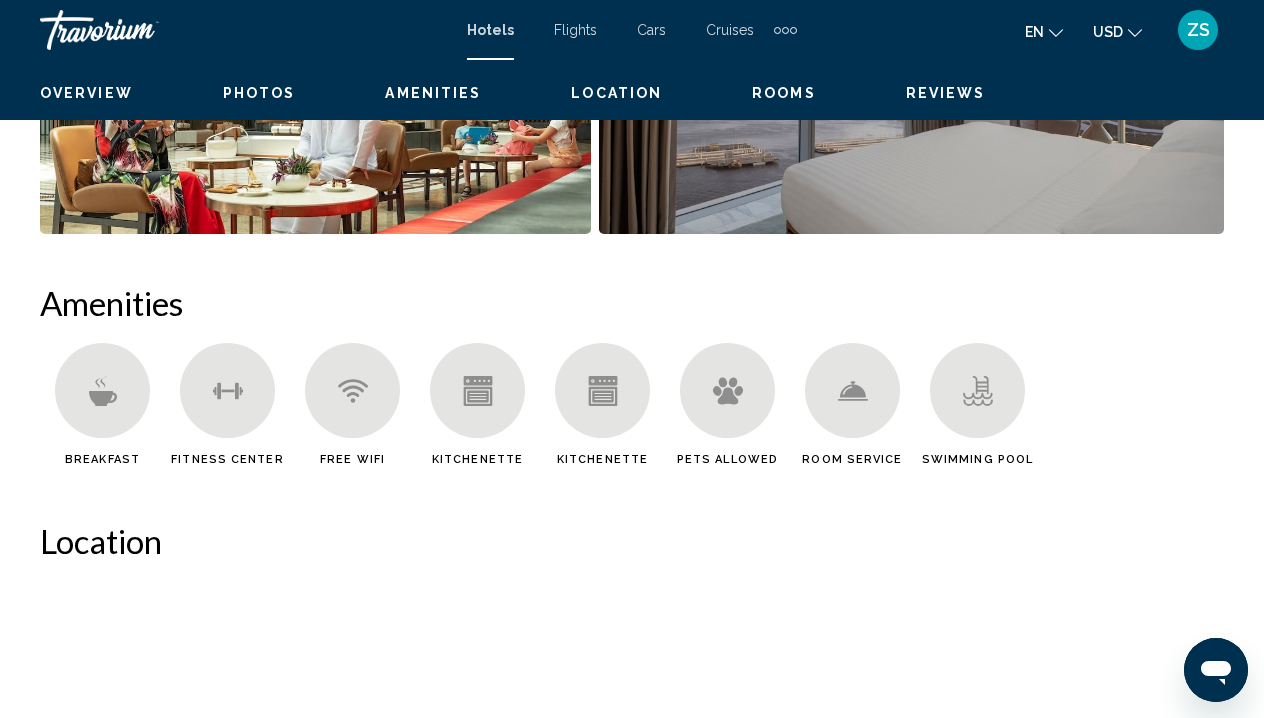 scroll, scrollTop: 0, scrollLeft: 0, axis: both 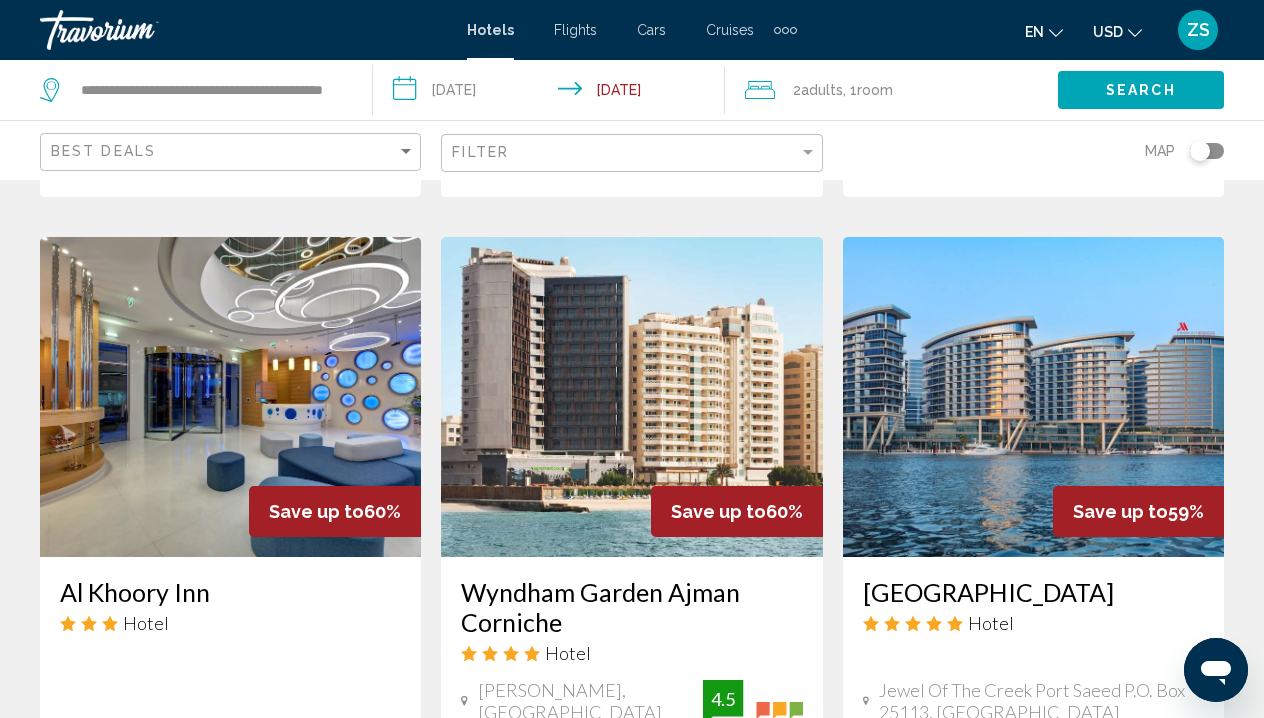 click on "Marriott Marquis Dubai Creek" at bounding box center (1033, 592) 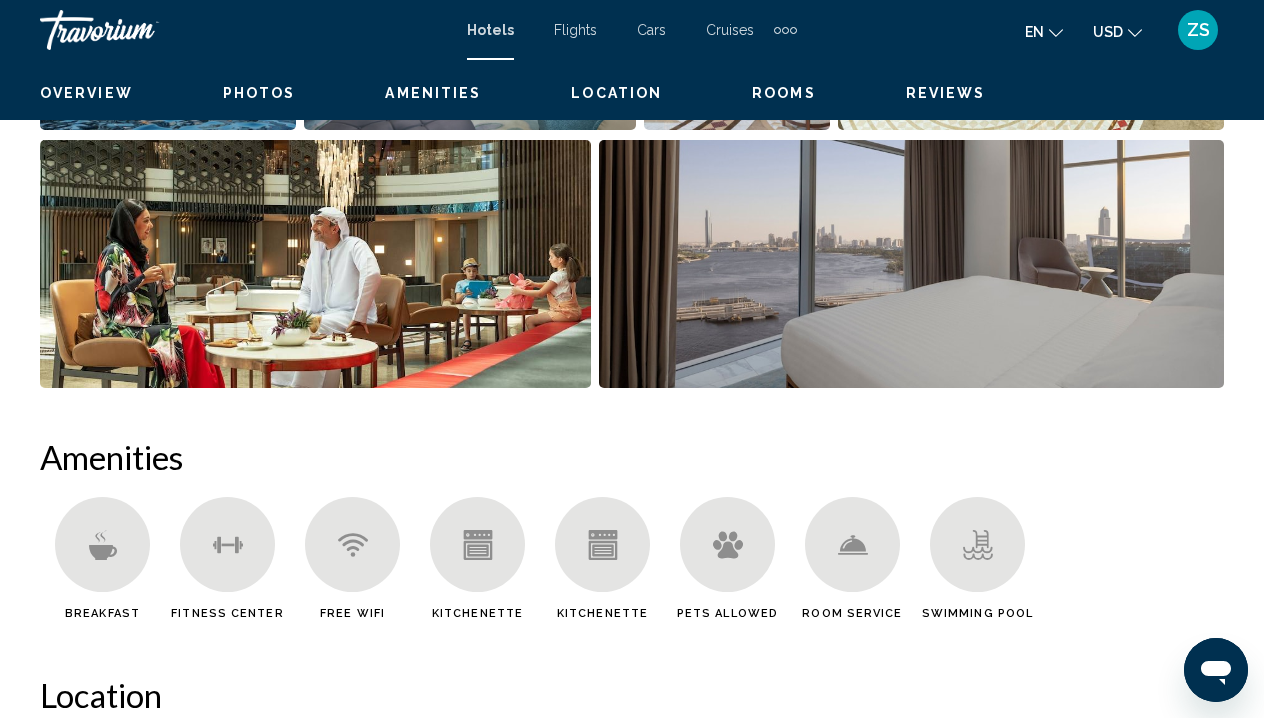 scroll, scrollTop: 0, scrollLeft: 0, axis: both 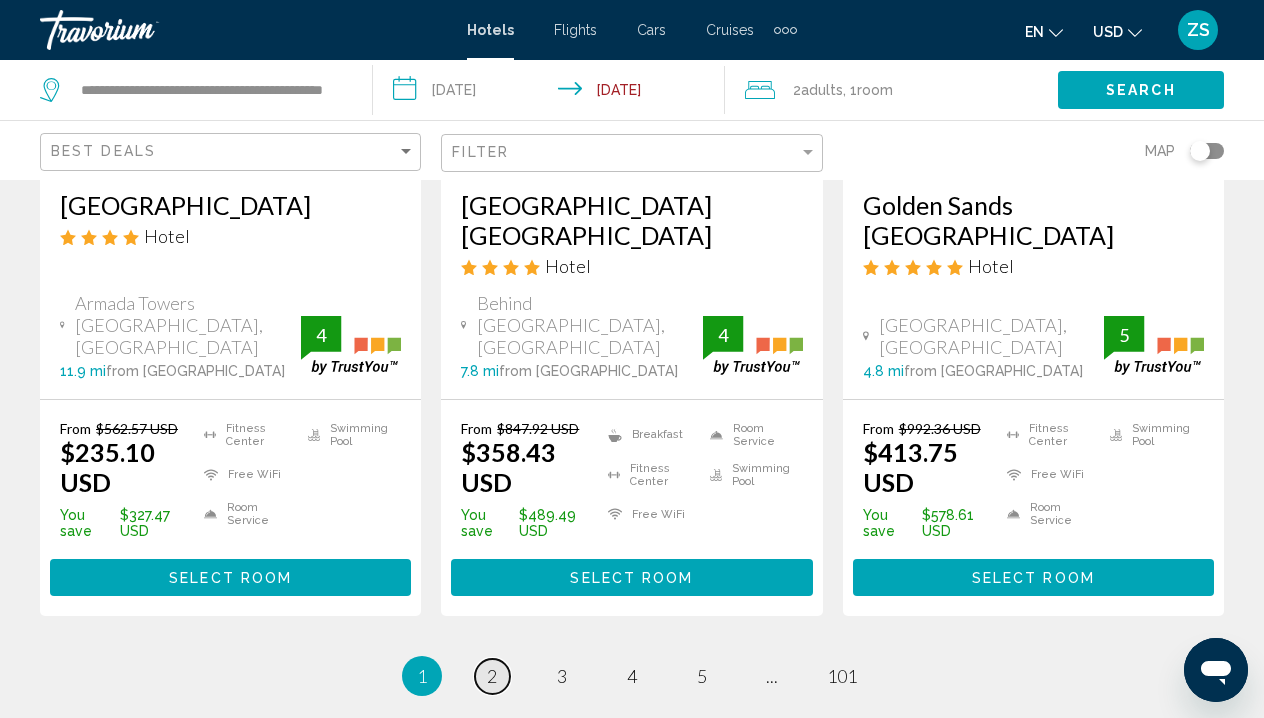 click on "2" at bounding box center (492, 676) 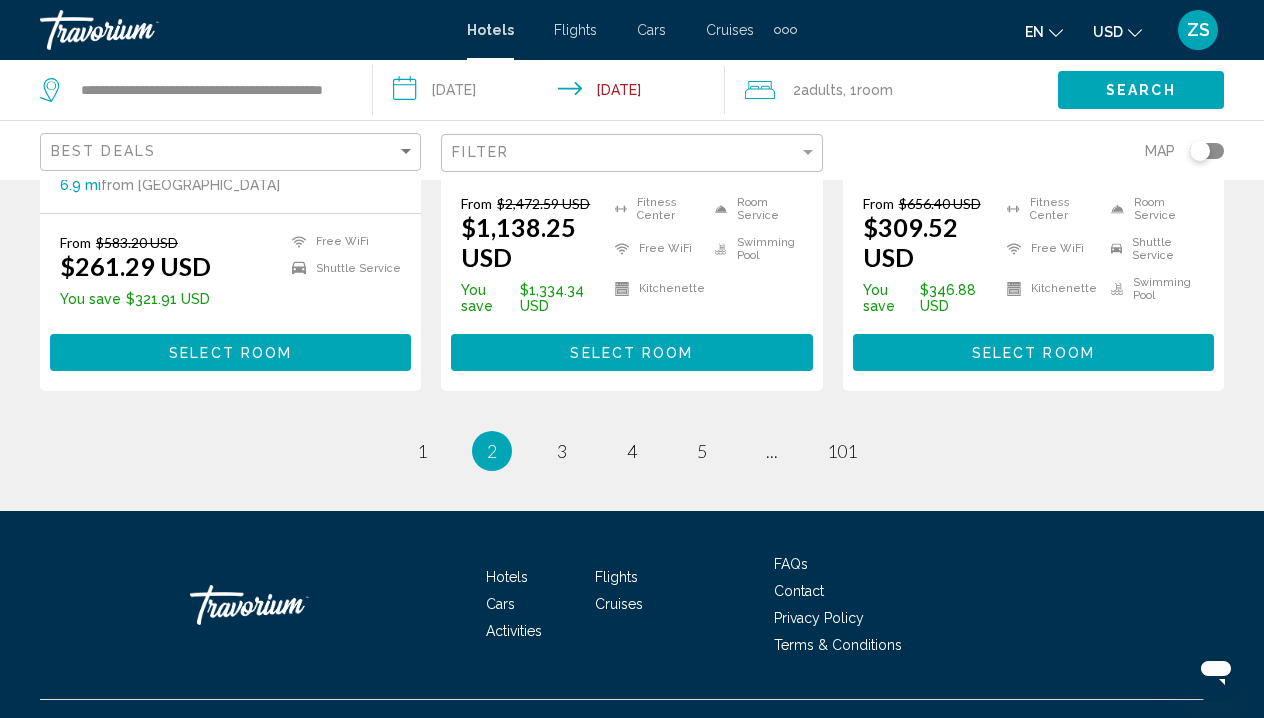 scroll, scrollTop: 3012, scrollLeft: 0, axis: vertical 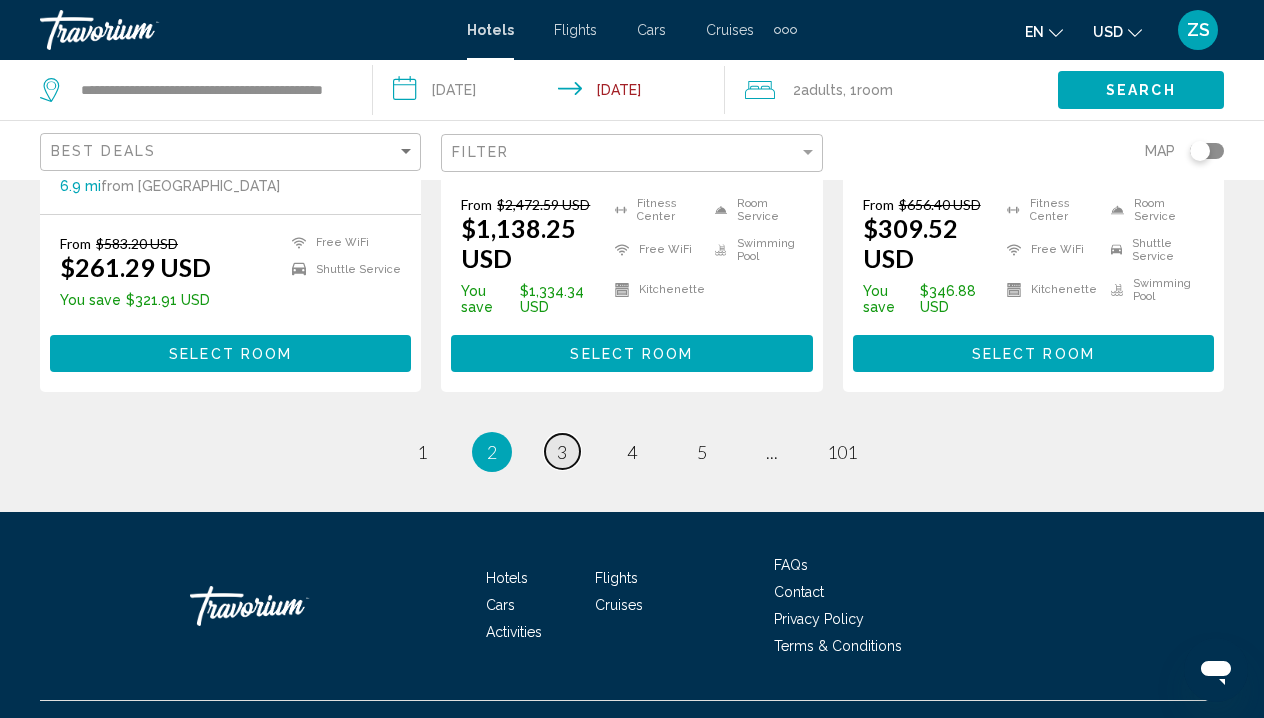 click on "page  3" at bounding box center (562, 451) 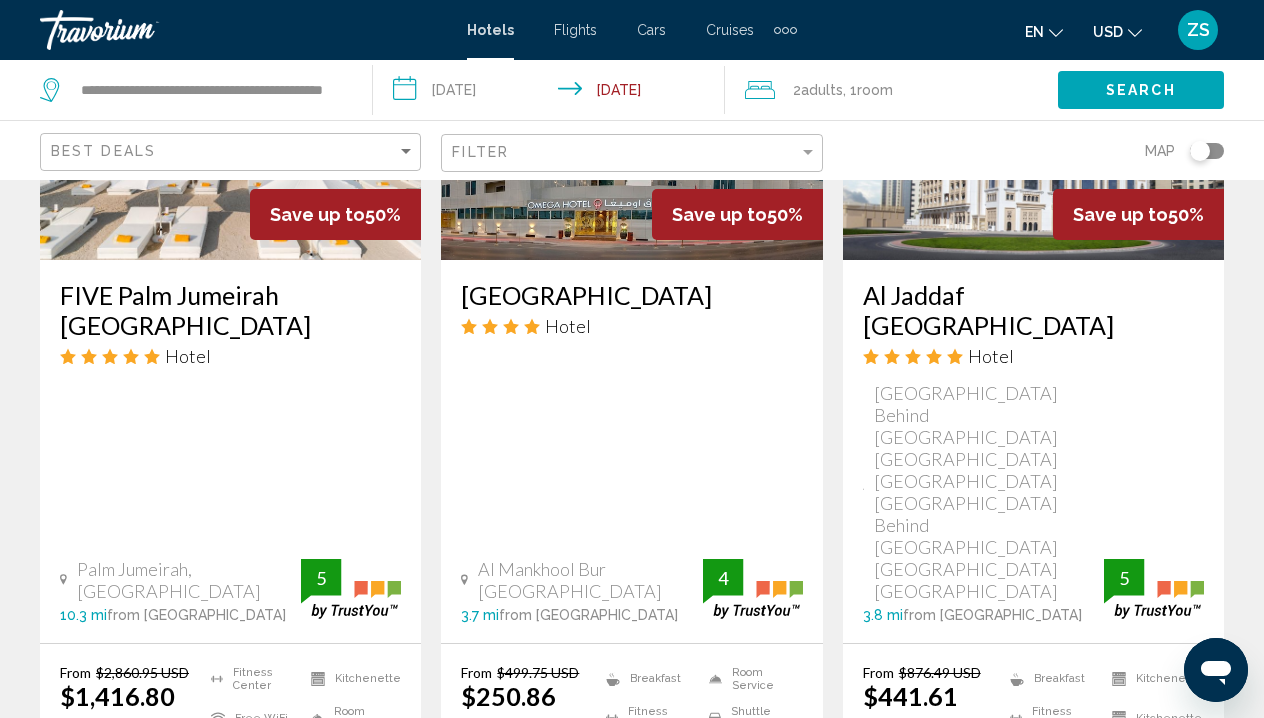scroll, scrollTop: 1890, scrollLeft: 0, axis: vertical 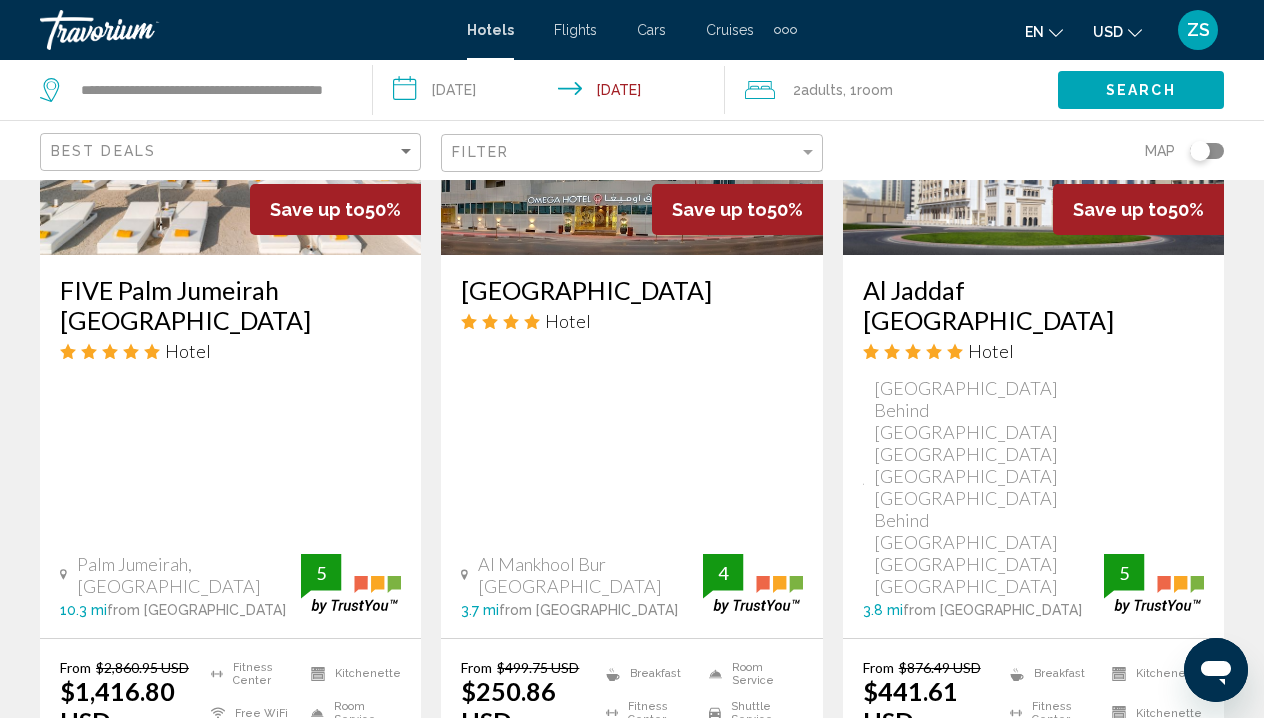 click on "Select Room" at bounding box center (230, 817) 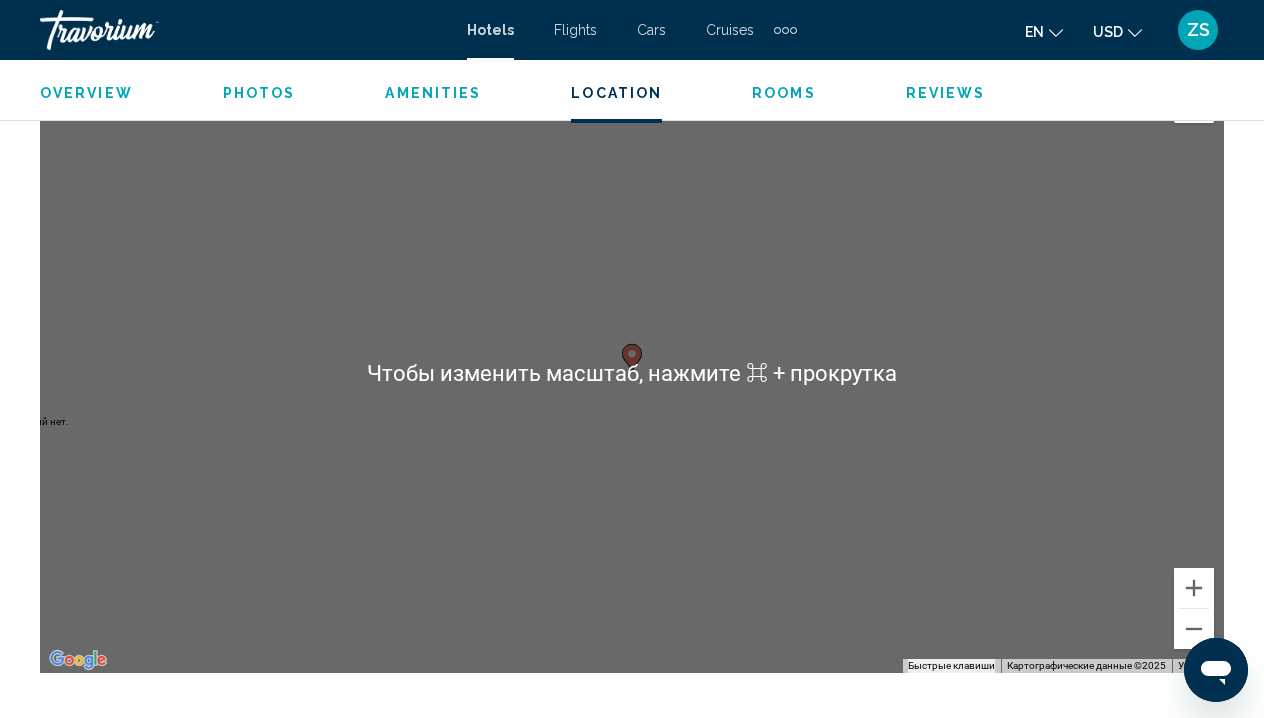 scroll, scrollTop: 2317, scrollLeft: 0, axis: vertical 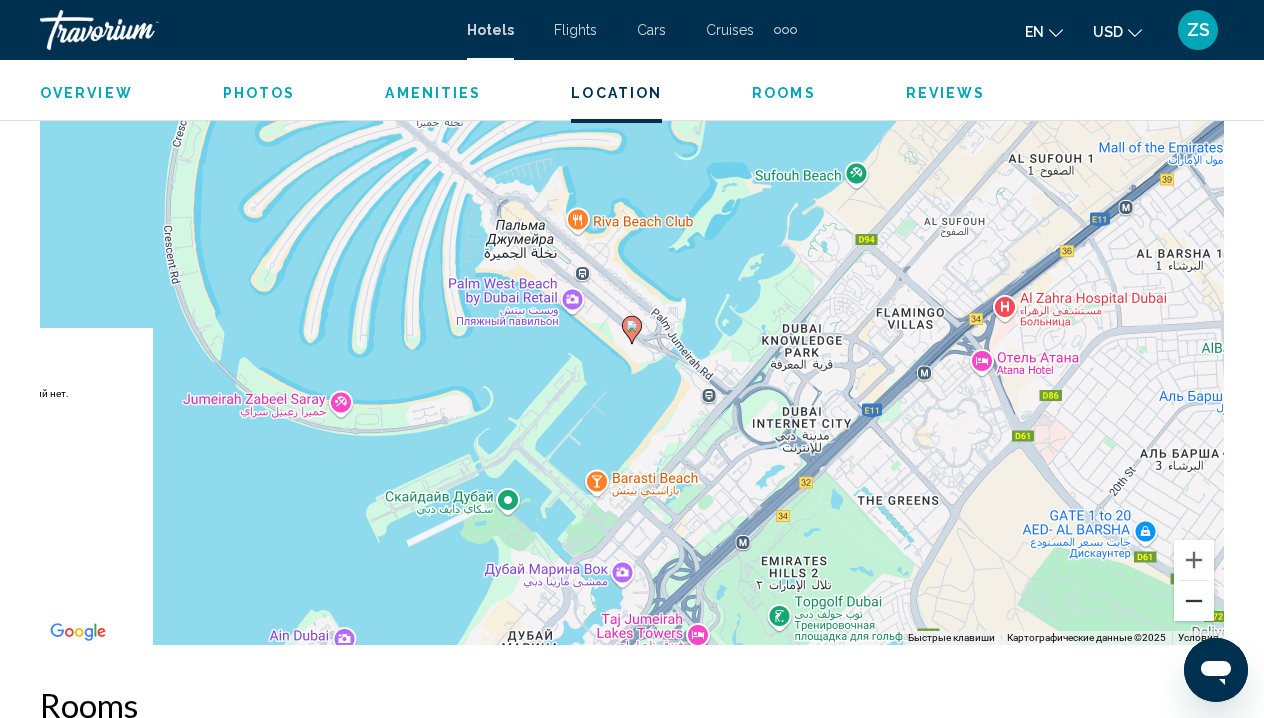 click at bounding box center (1194, 601) 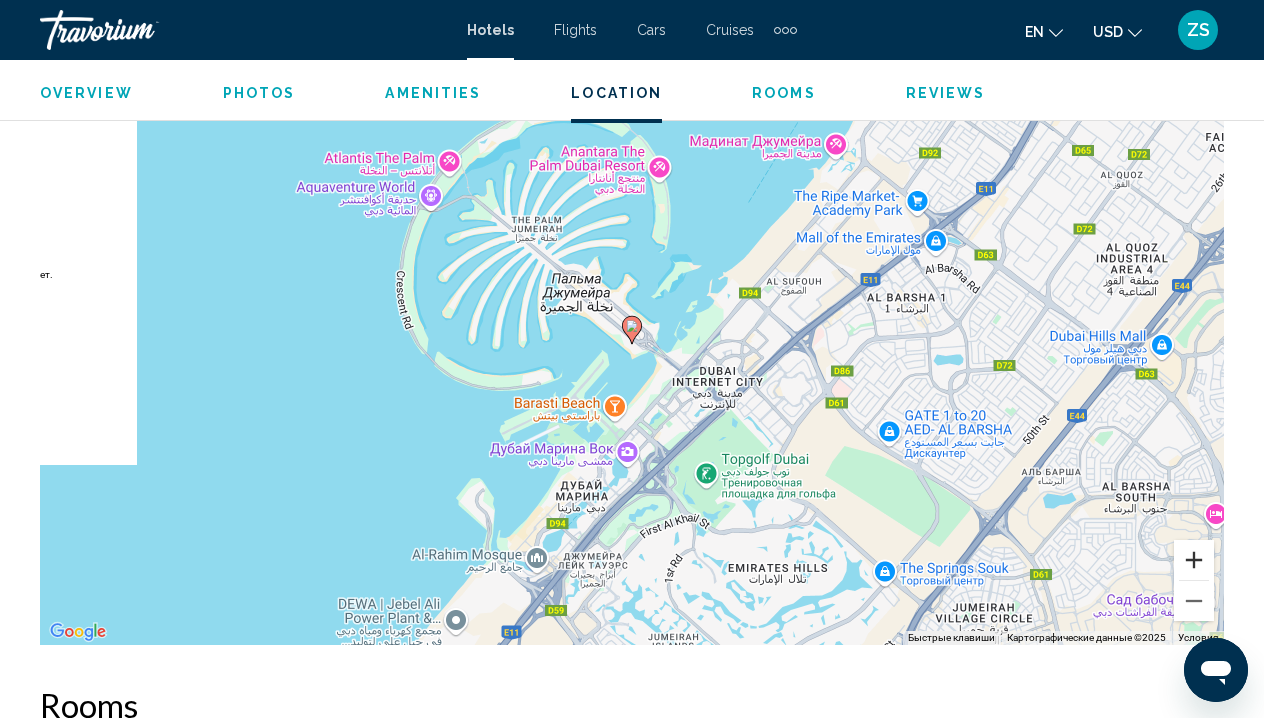 click at bounding box center [1194, 560] 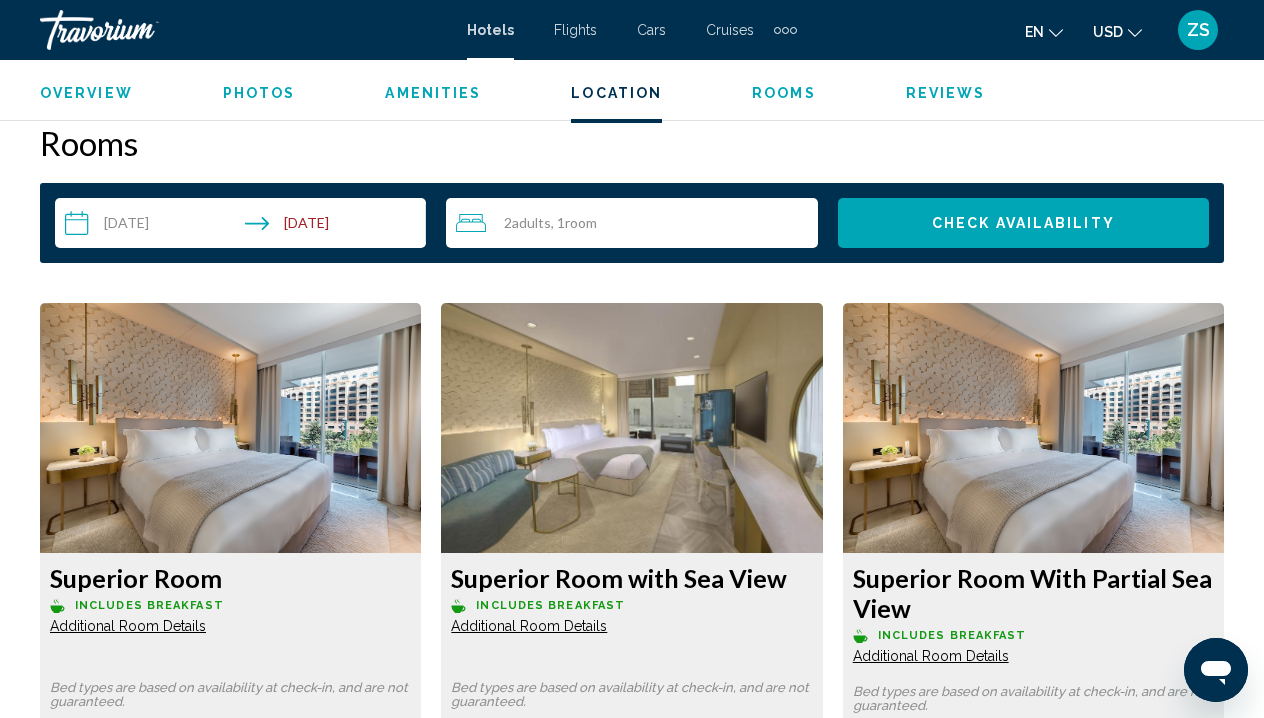 scroll, scrollTop: 2289, scrollLeft: 0, axis: vertical 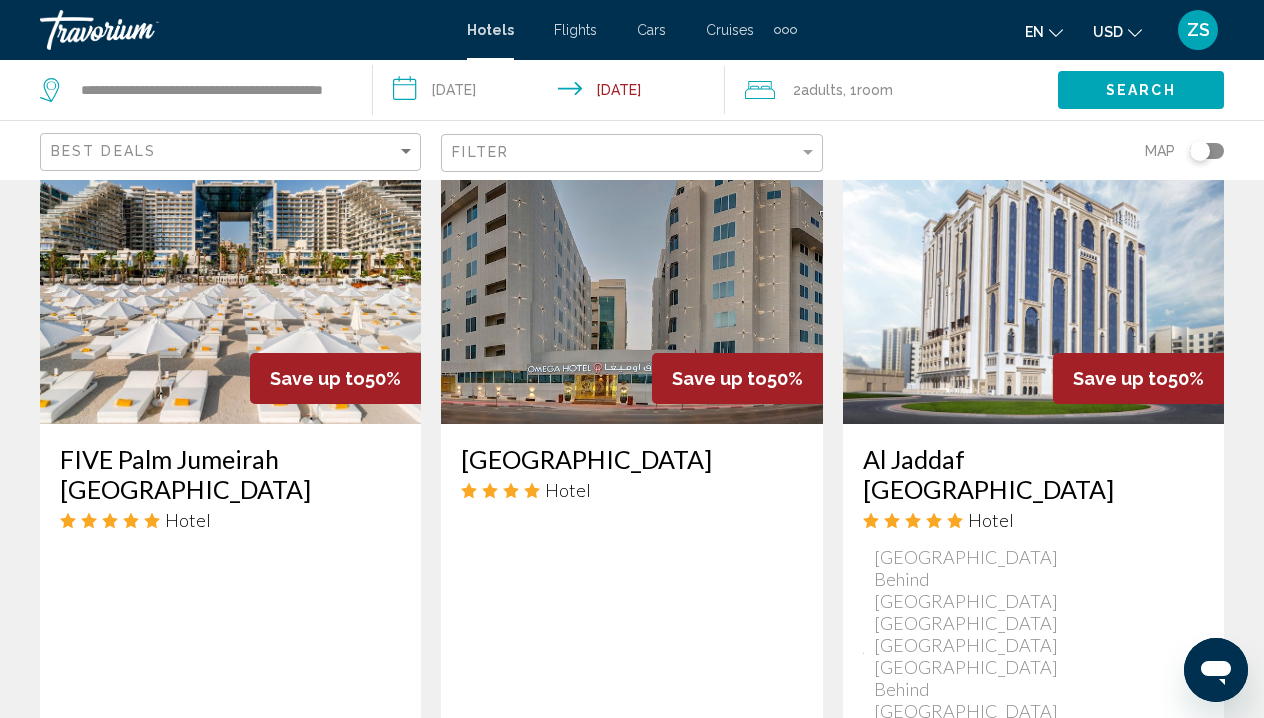 click on "**********" at bounding box center [553, 93] 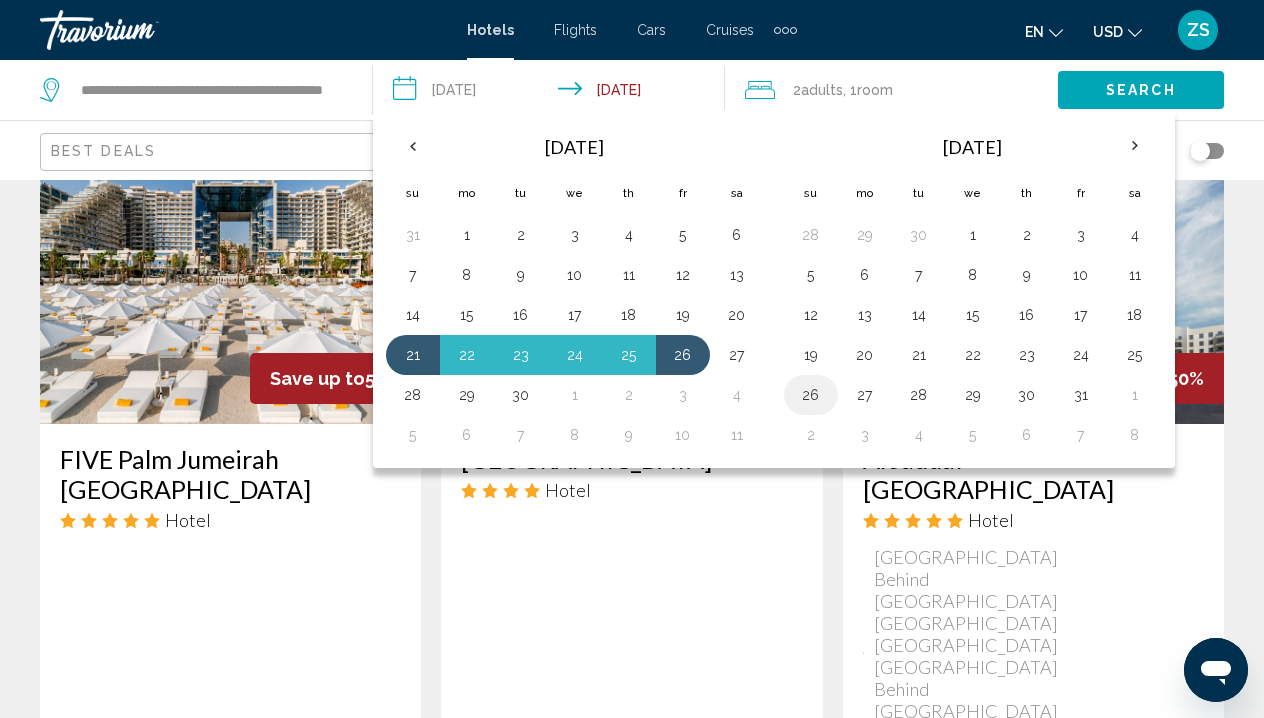 click on "26" at bounding box center (811, 395) 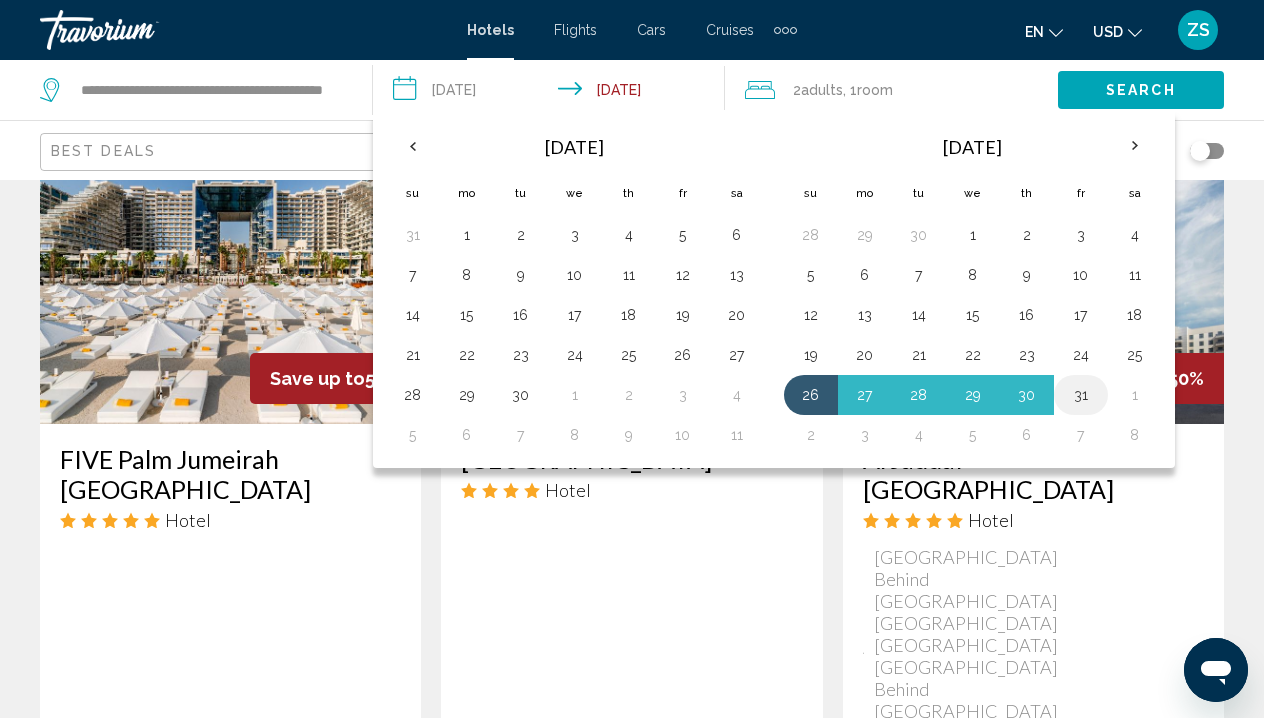 click on "31" at bounding box center (1081, 395) 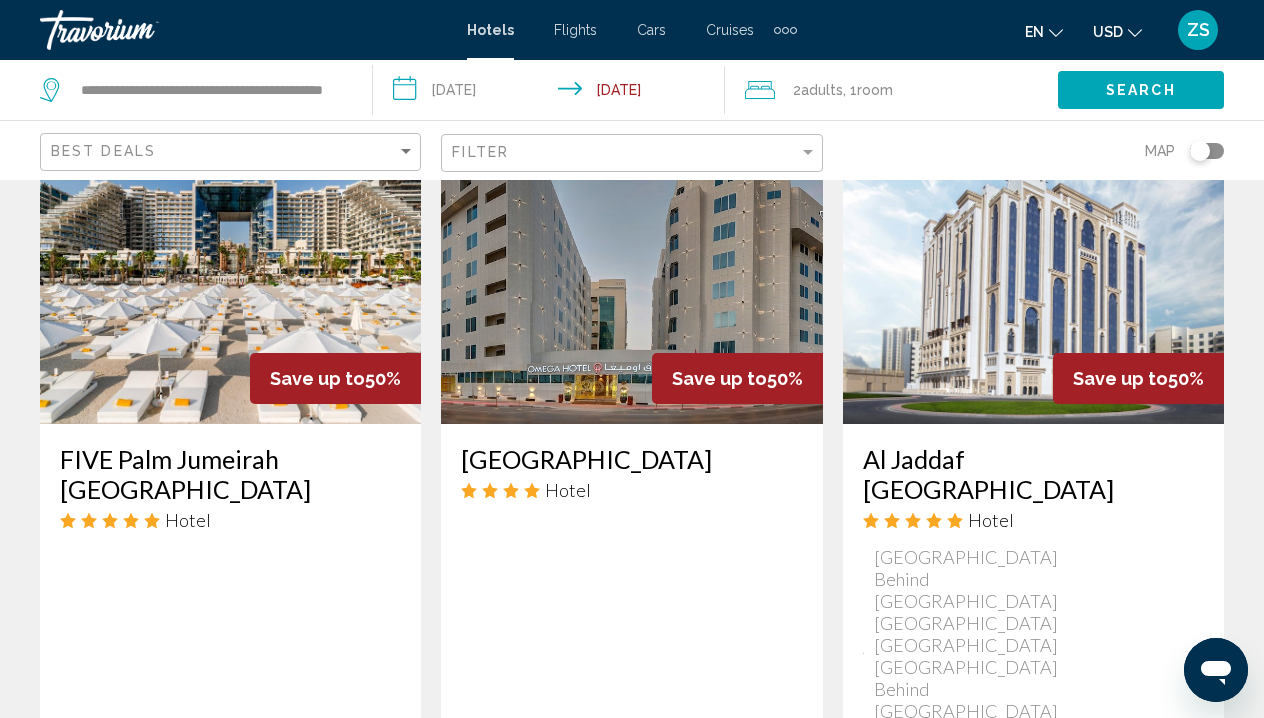 click on "Search" 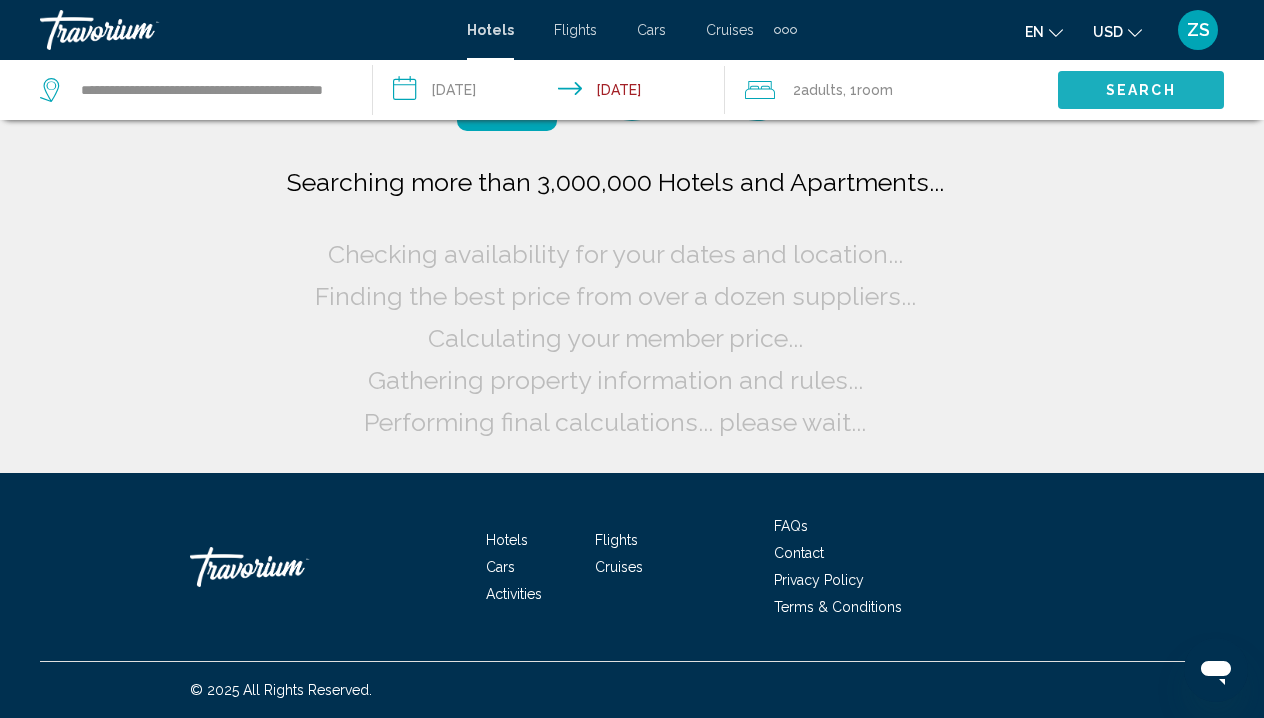 scroll, scrollTop: 0, scrollLeft: 0, axis: both 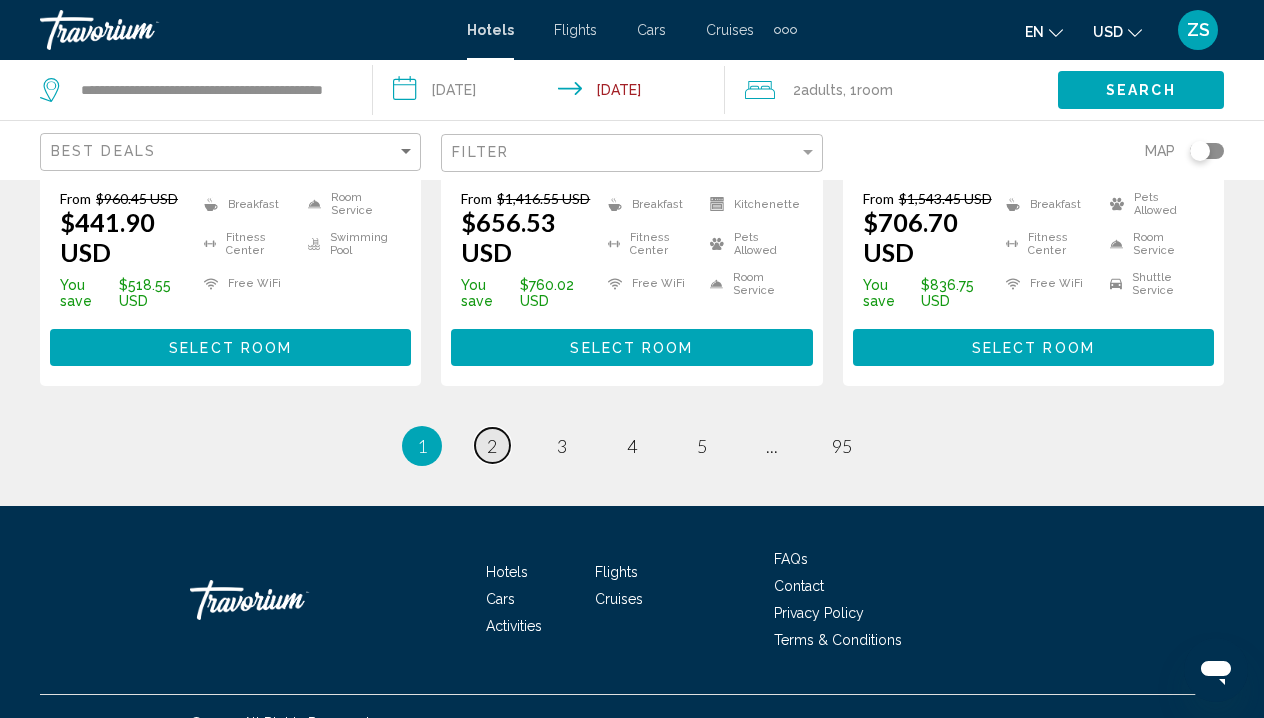 click on "2" at bounding box center [492, 446] 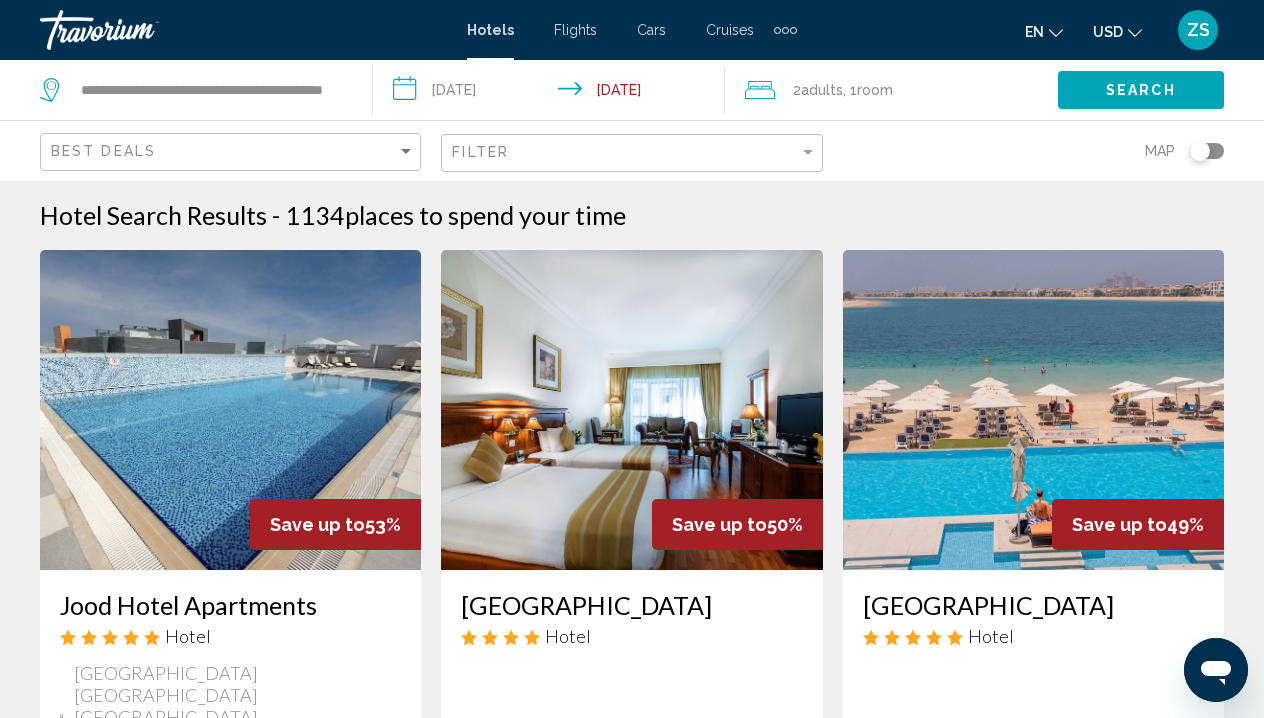 scroll, scrollTop: 0, scrollLeft: 0, axis: both 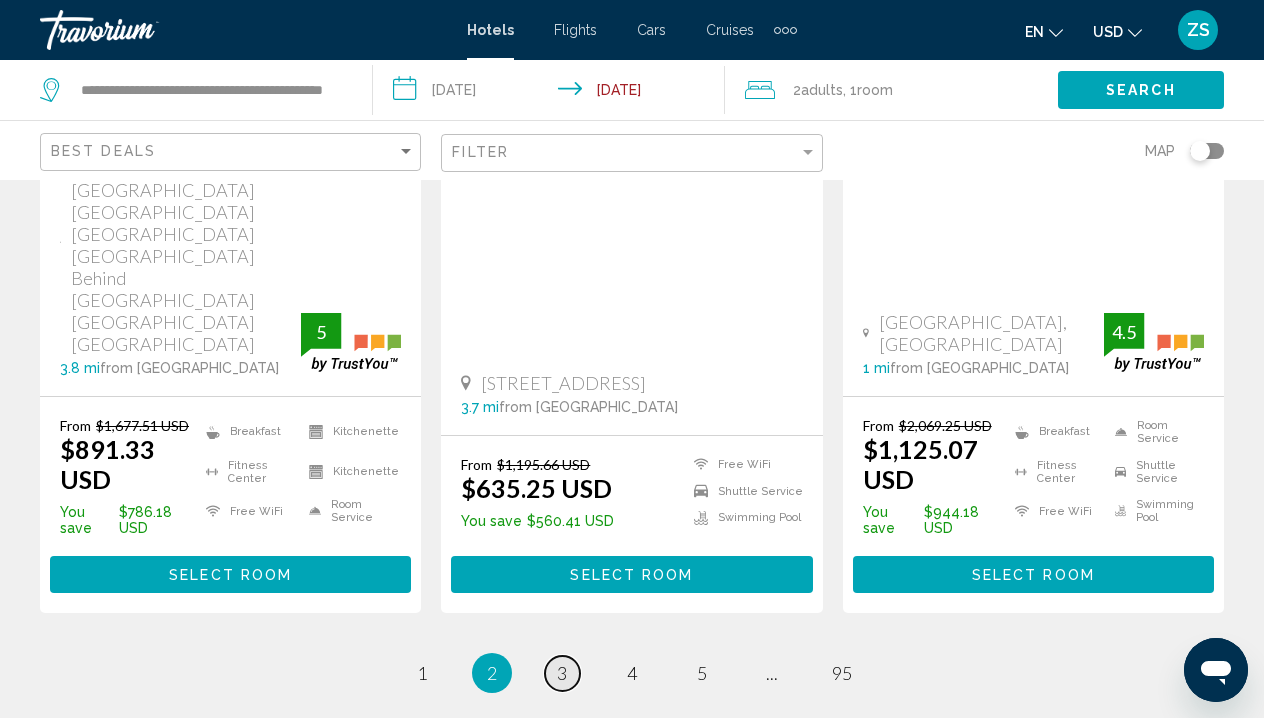 click on "3" at bounding box center [562, 673] 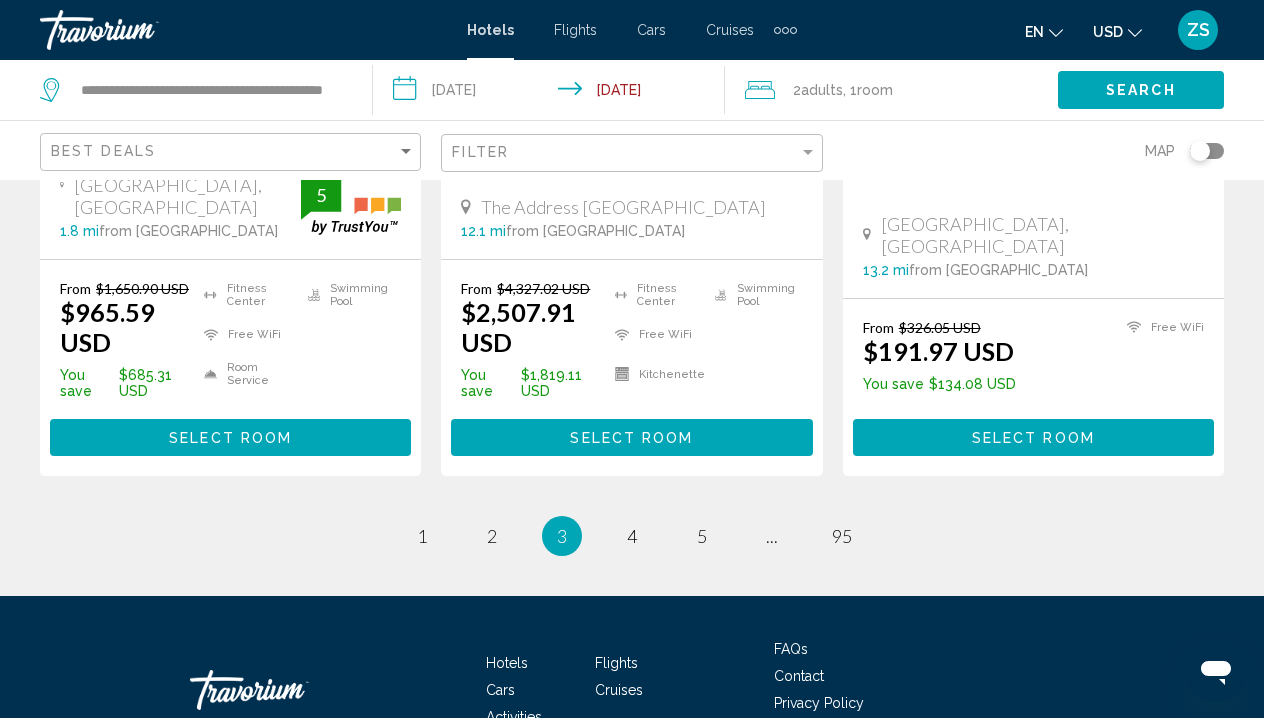 scroll, scrollTop: 2944, scrollLeft: 0, axis: vertical 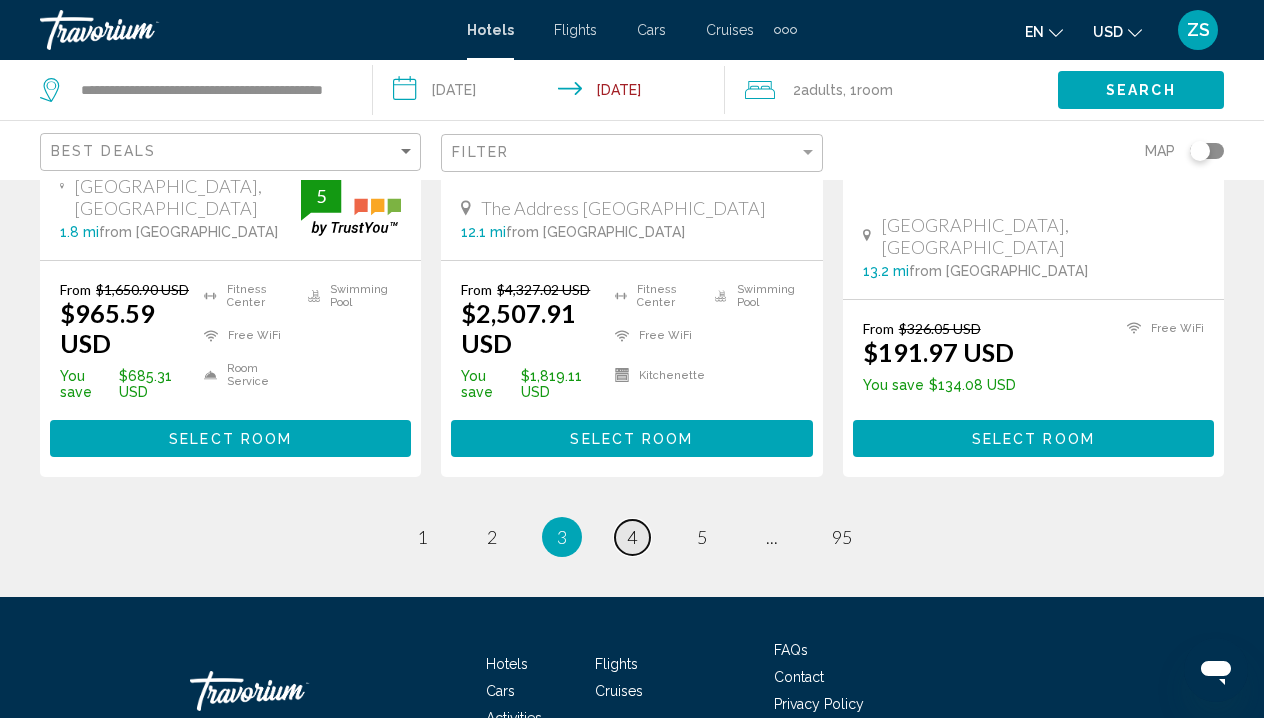 click on "4" at bounding box center [632, 537] 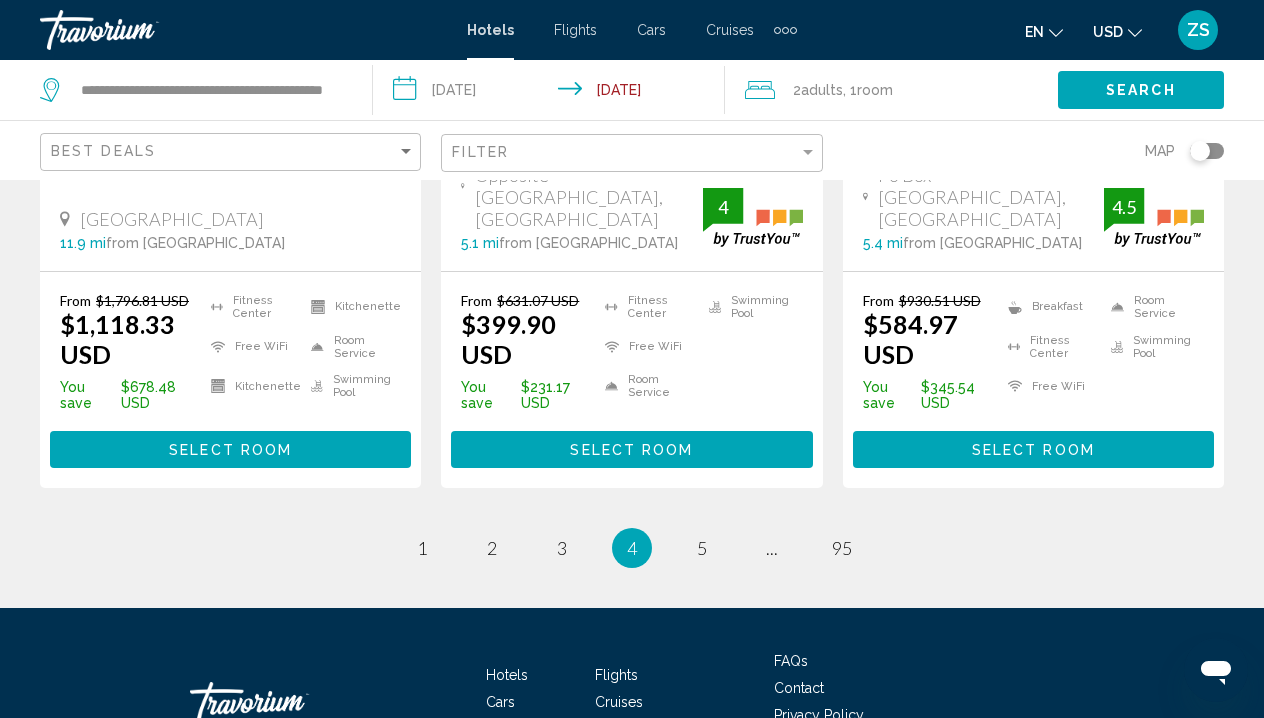 scroll, scrollTop: 2968, scrollLeft: 0, axis: vertical 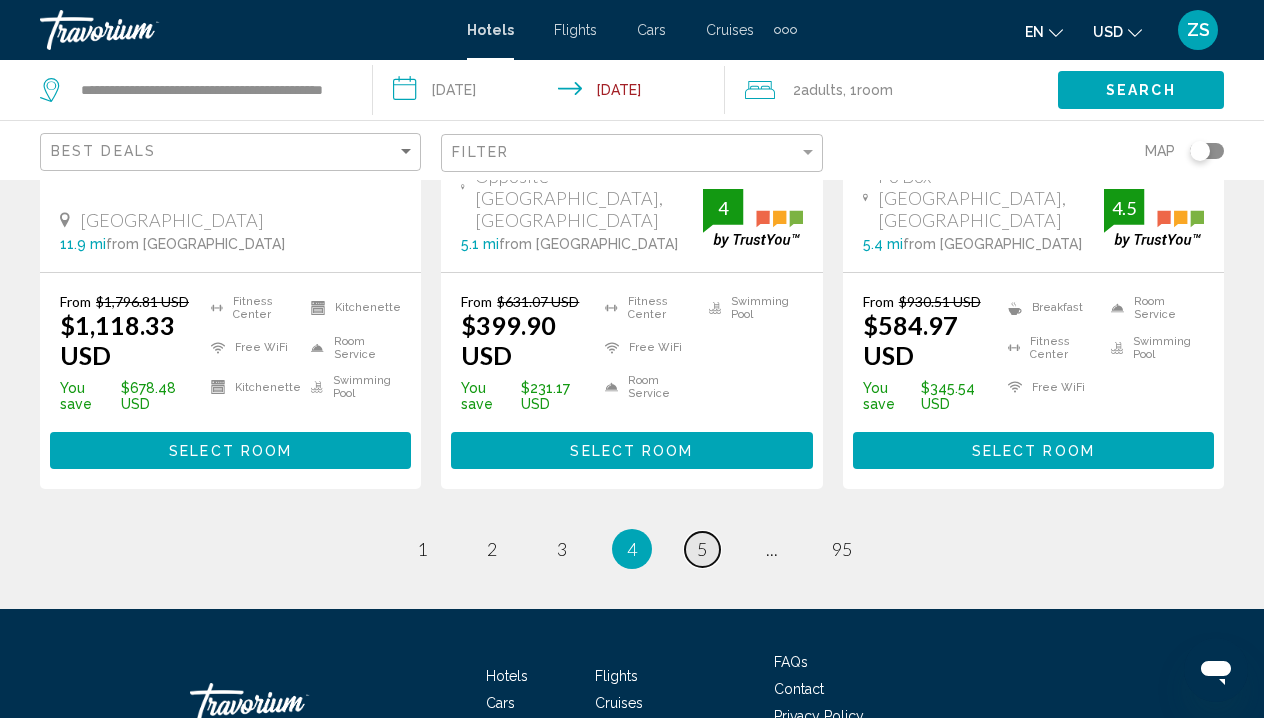 click on "5" at bounding box center [702, 549] 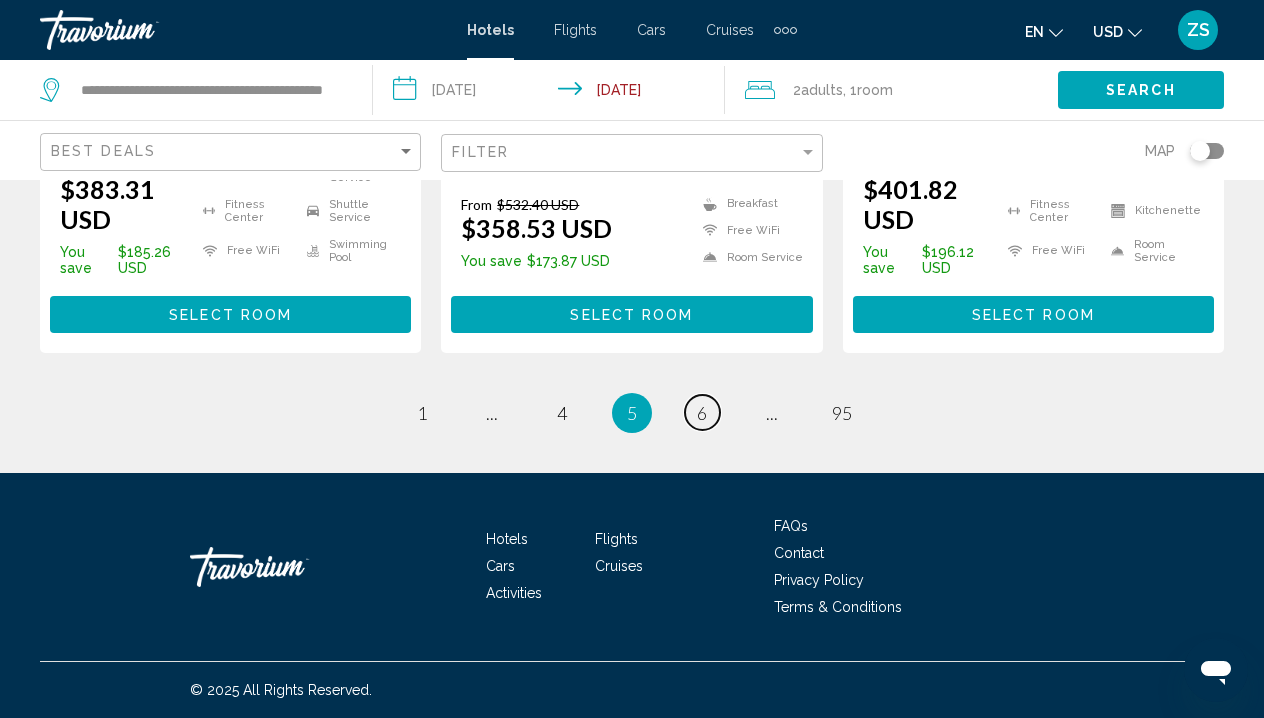 scroll, scrollTop: 2998, scrollLeft: 0, axis: vertical 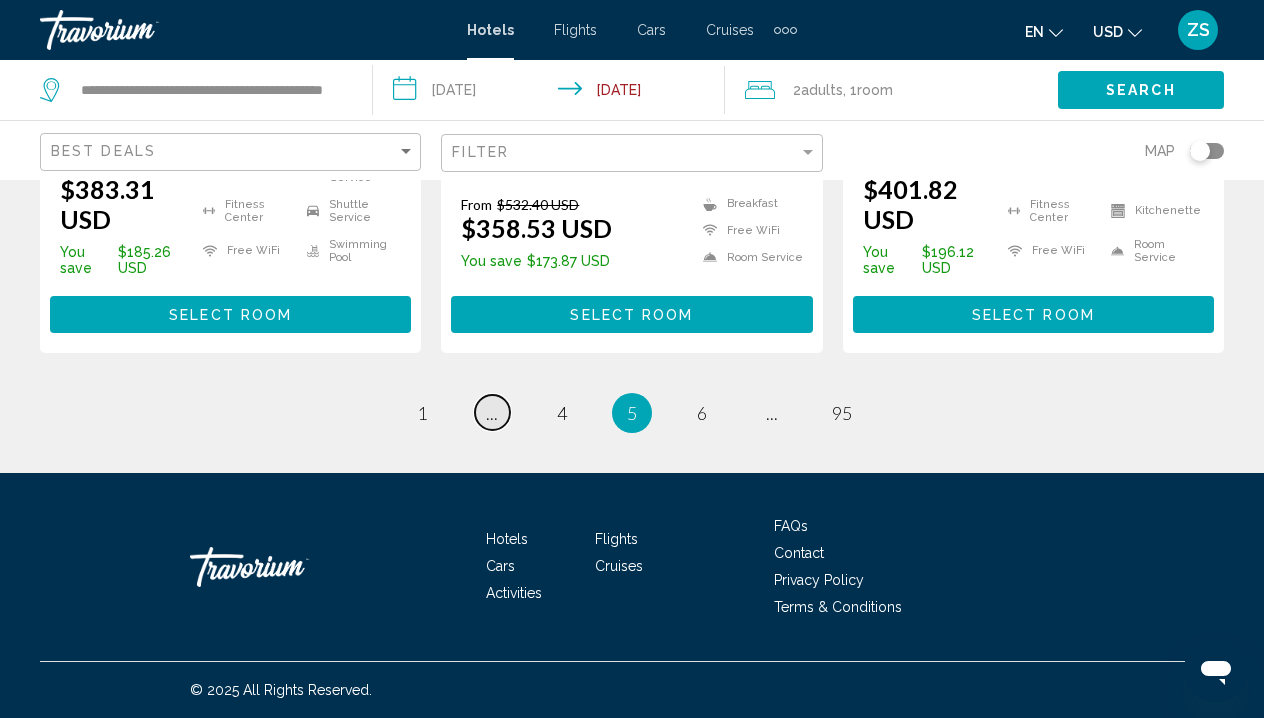 click on "..." at bounding box center [492, 413] 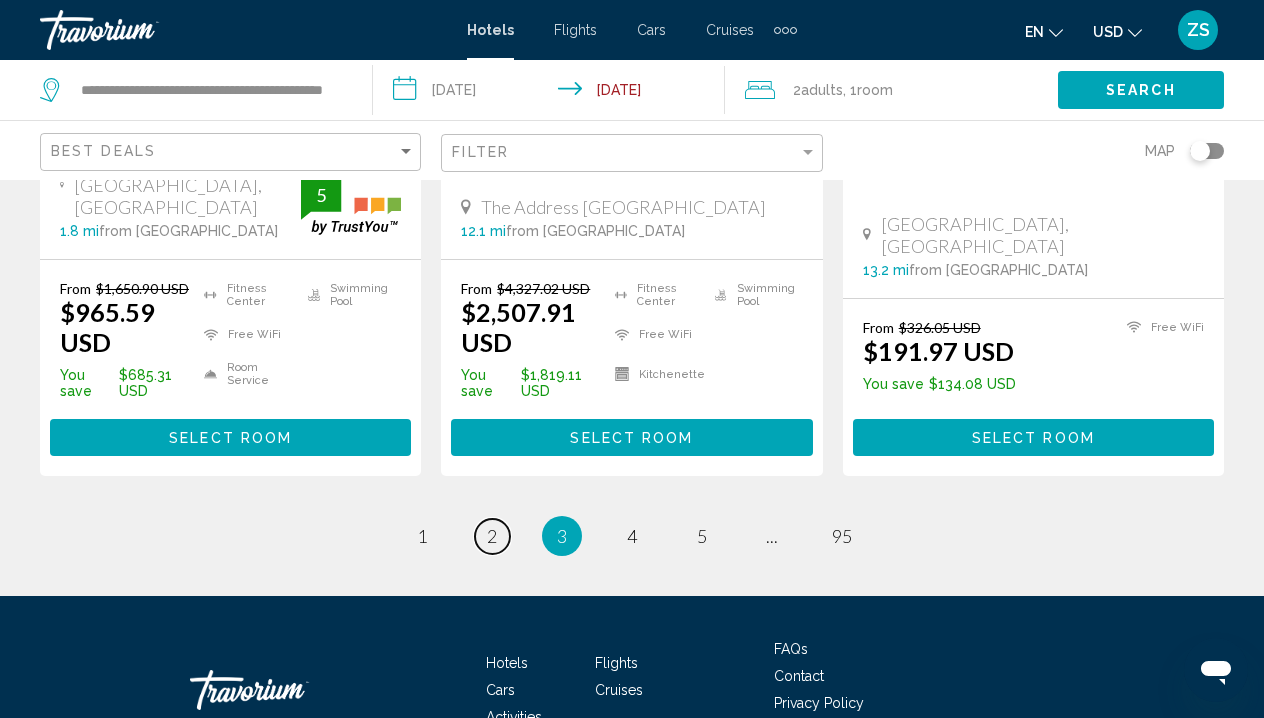scroll, scrollTop: 2944, scrollLeft: 0, axis: vertical 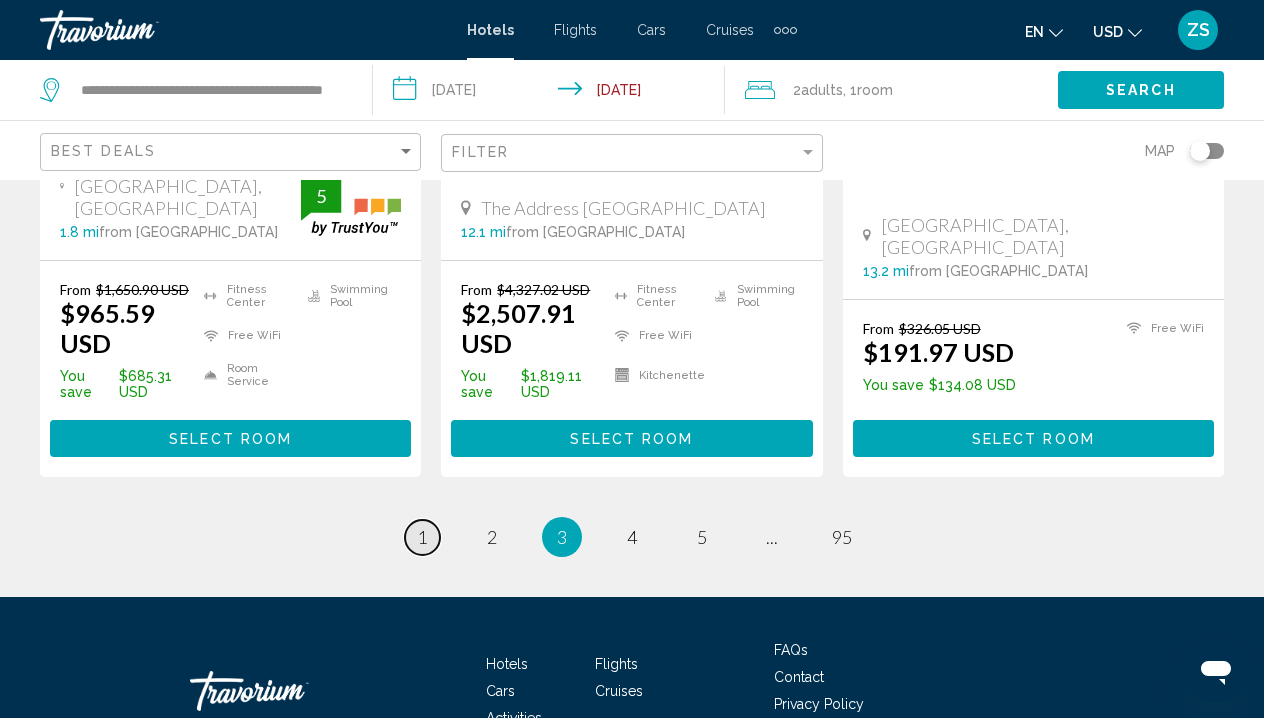 click on "1" at bounding box center [422, 537] 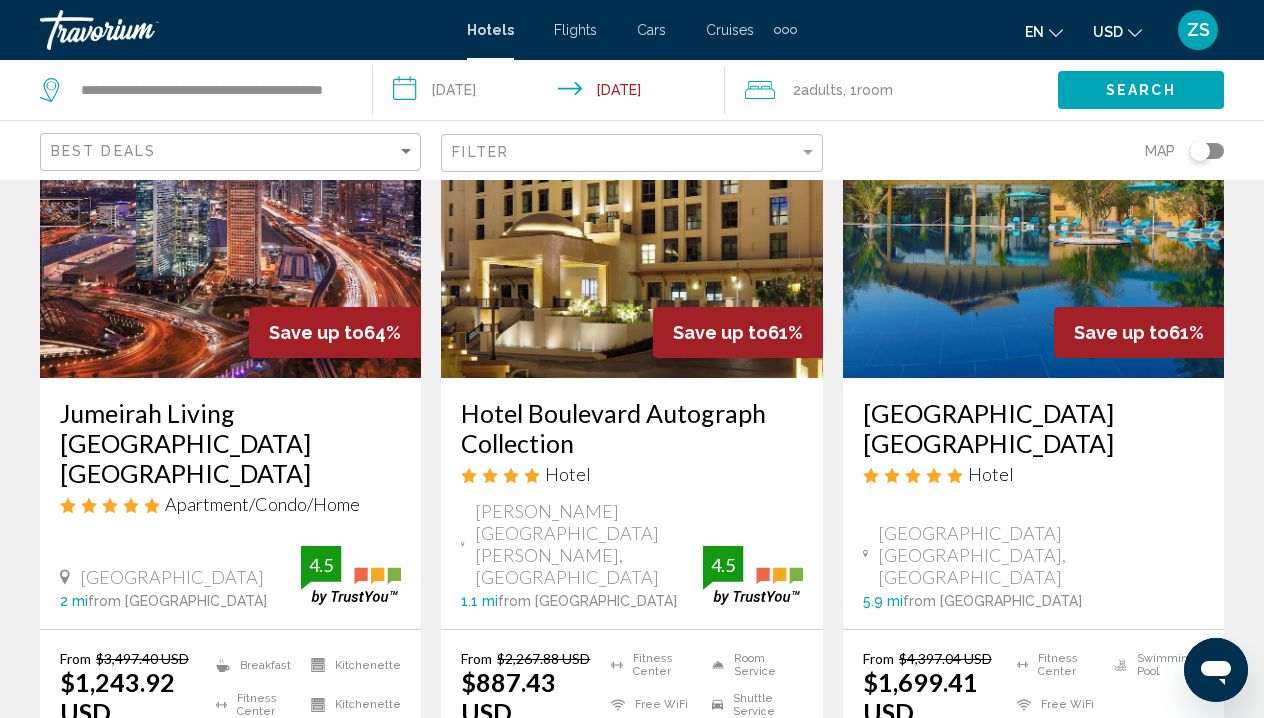 scroll, scrollTop: 978, scrollLeft: 0, axis: vertical 